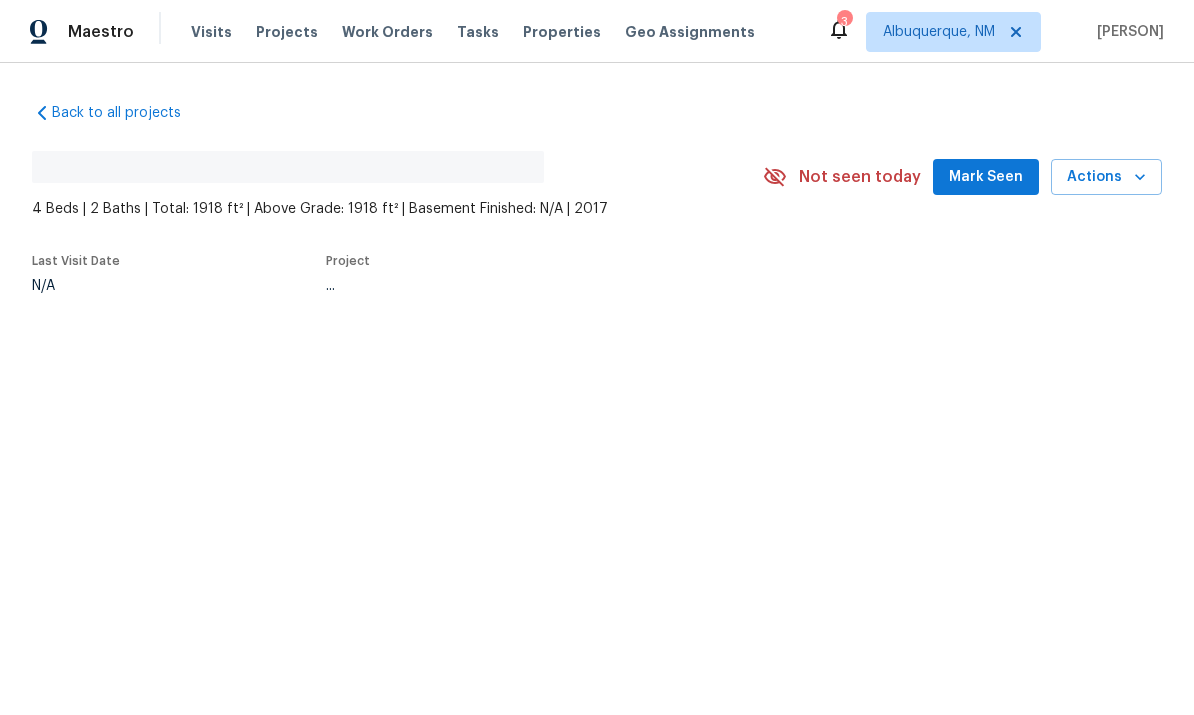 scroll, scrollTop: 0, scrollLeft: 0, axis: both 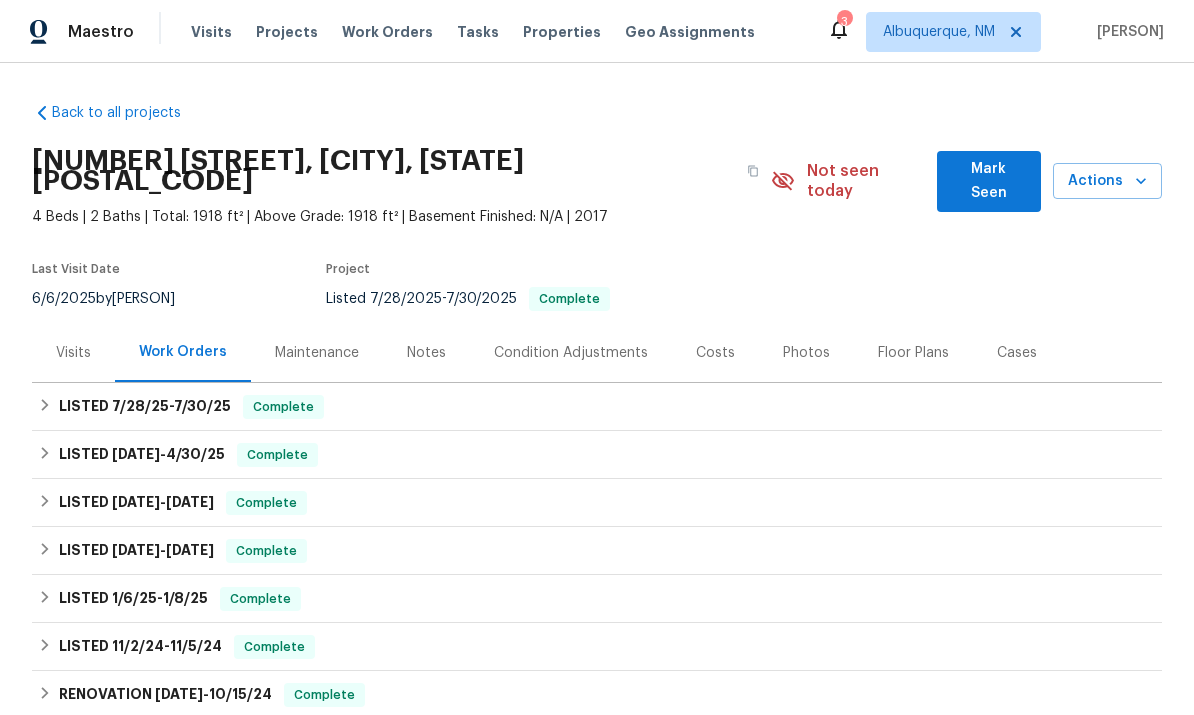 click on "Maintenance" at bounding box center (317, 353) 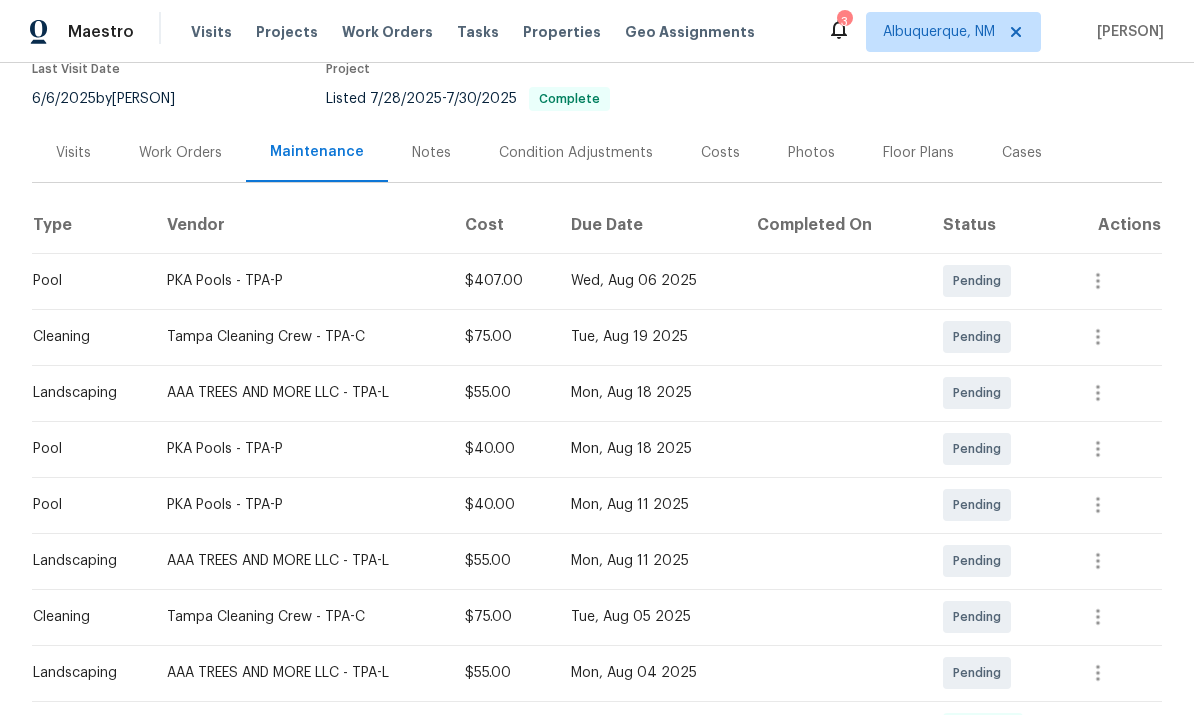 scroll, scrollTop: 188, scrollLeft: 0, axis: vertical 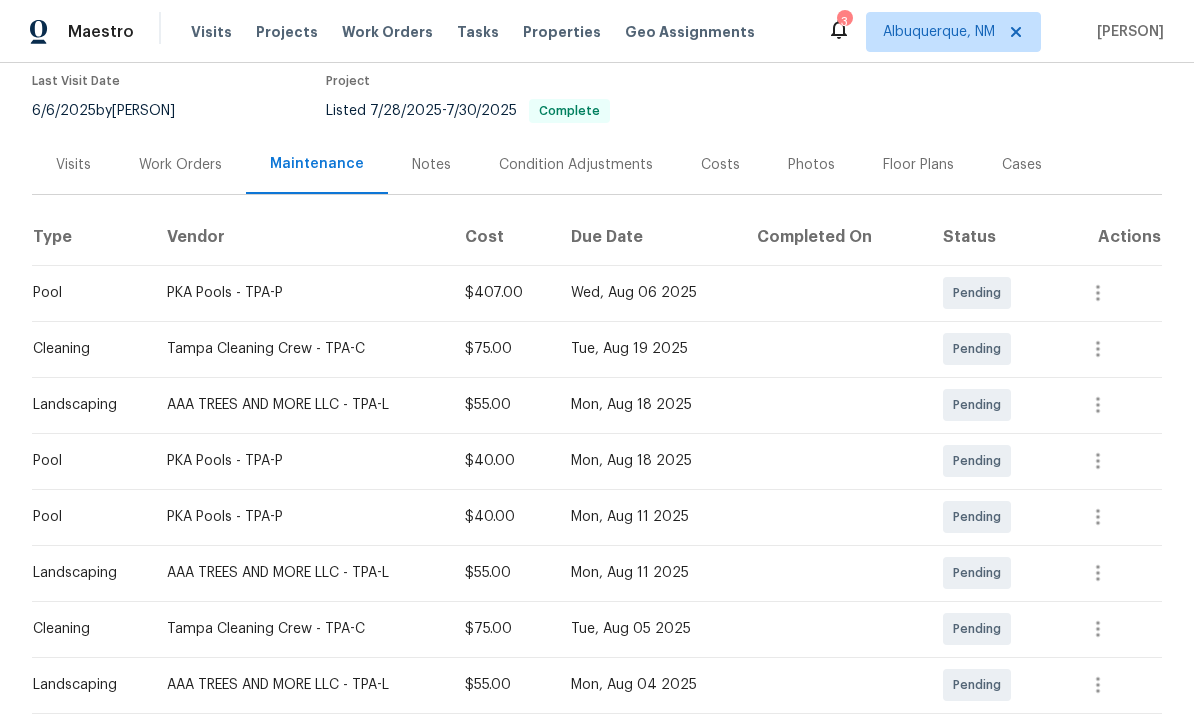 click on "PKA Pools - TPA-P" at bounding box center [300, 293] 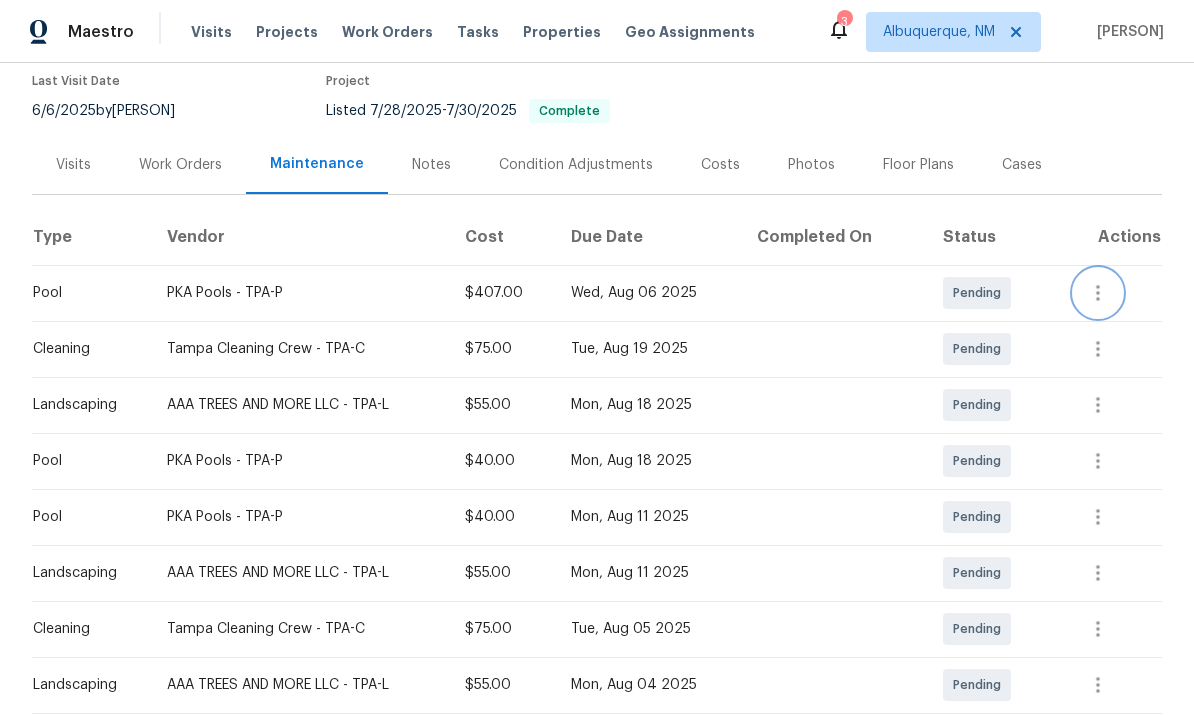 click 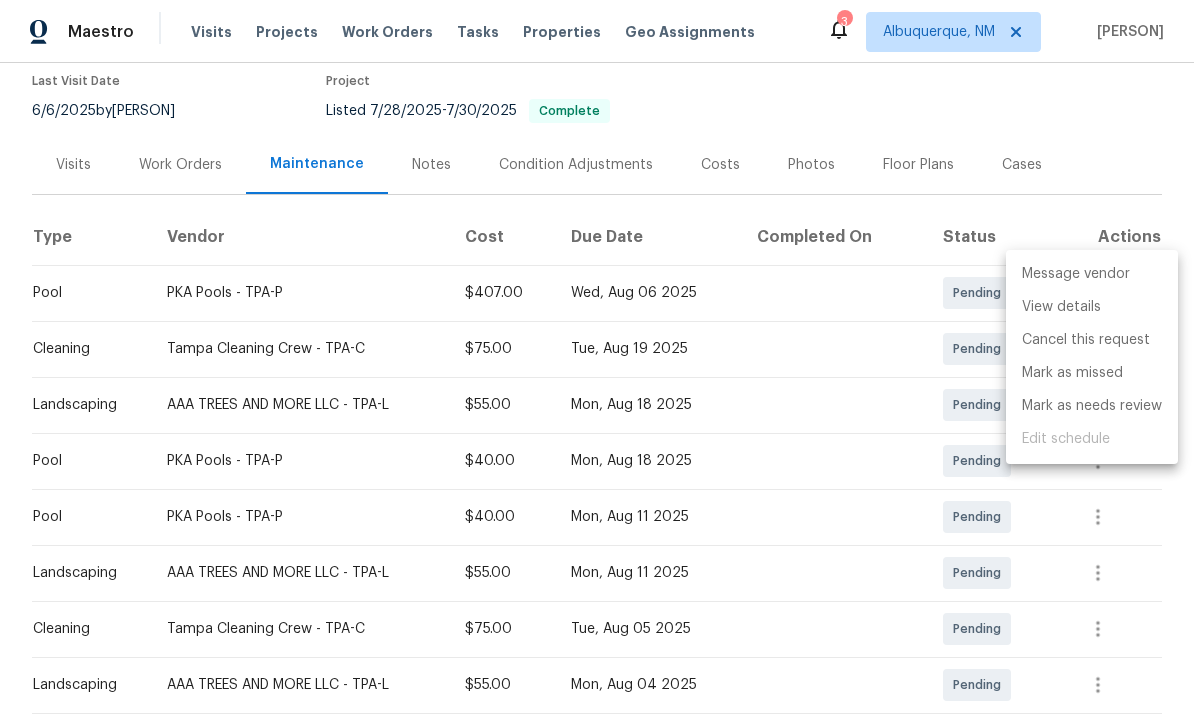 click on "Message vendor" at bounding box center (1092, 274) 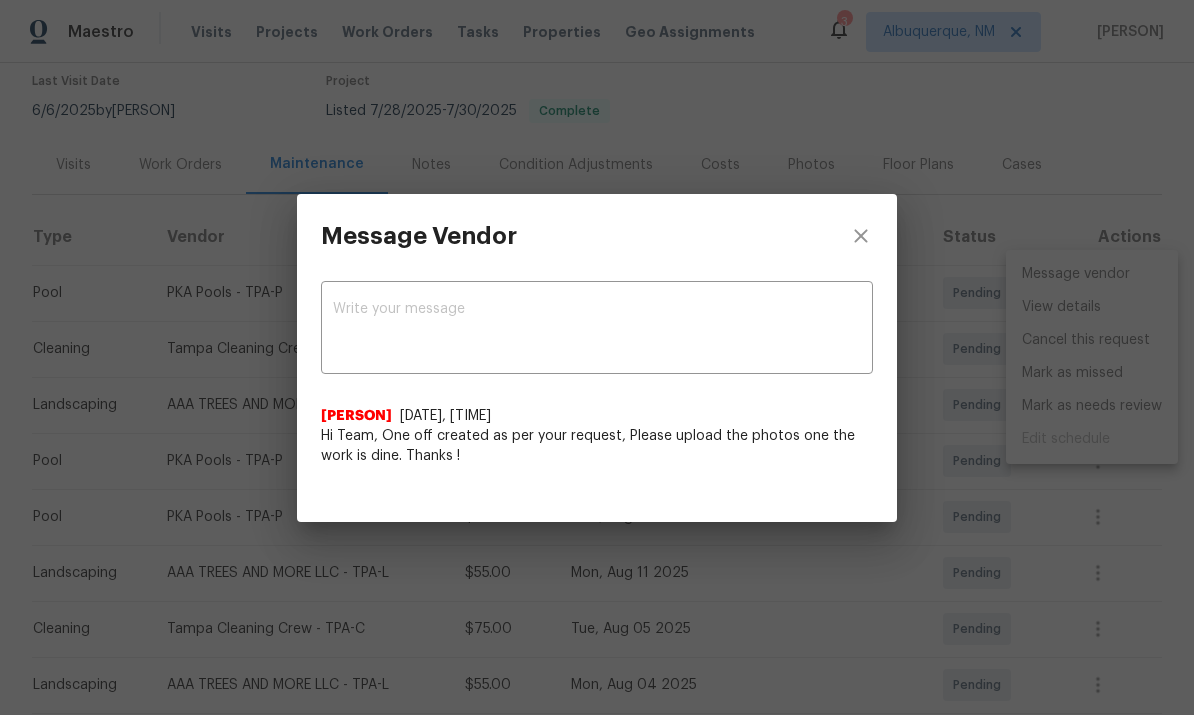 click at bounding box center [597, 330] 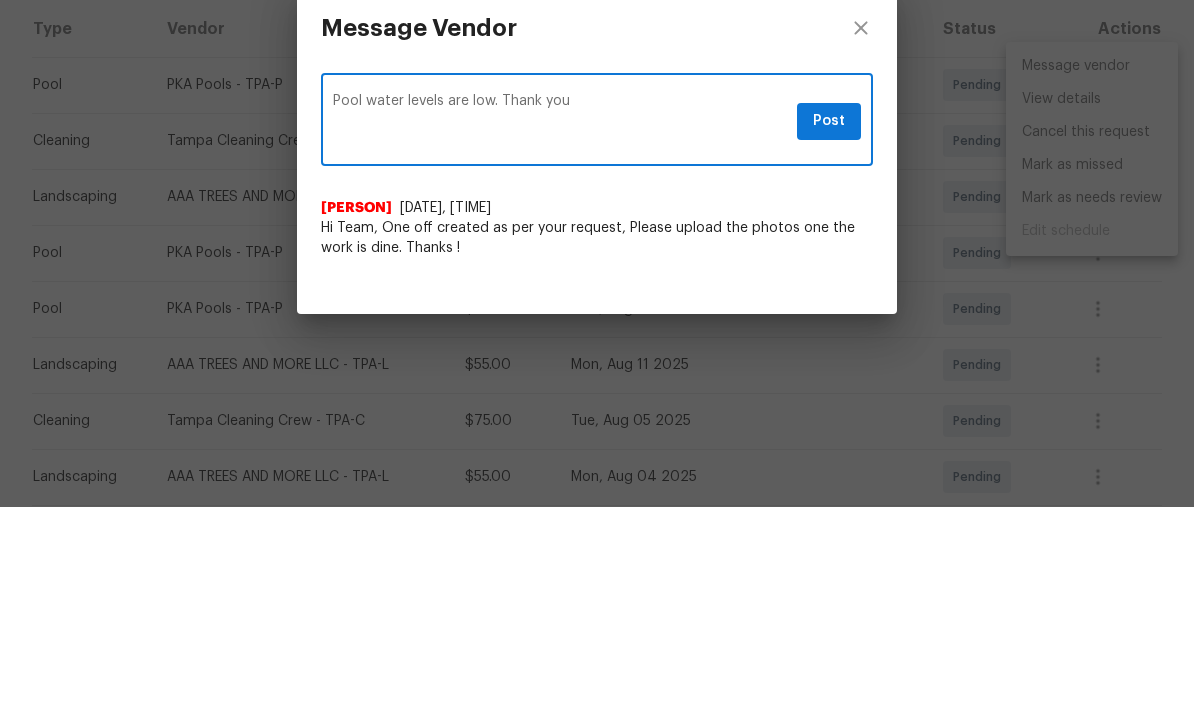 type on "Pool water levels are low. Thank you" 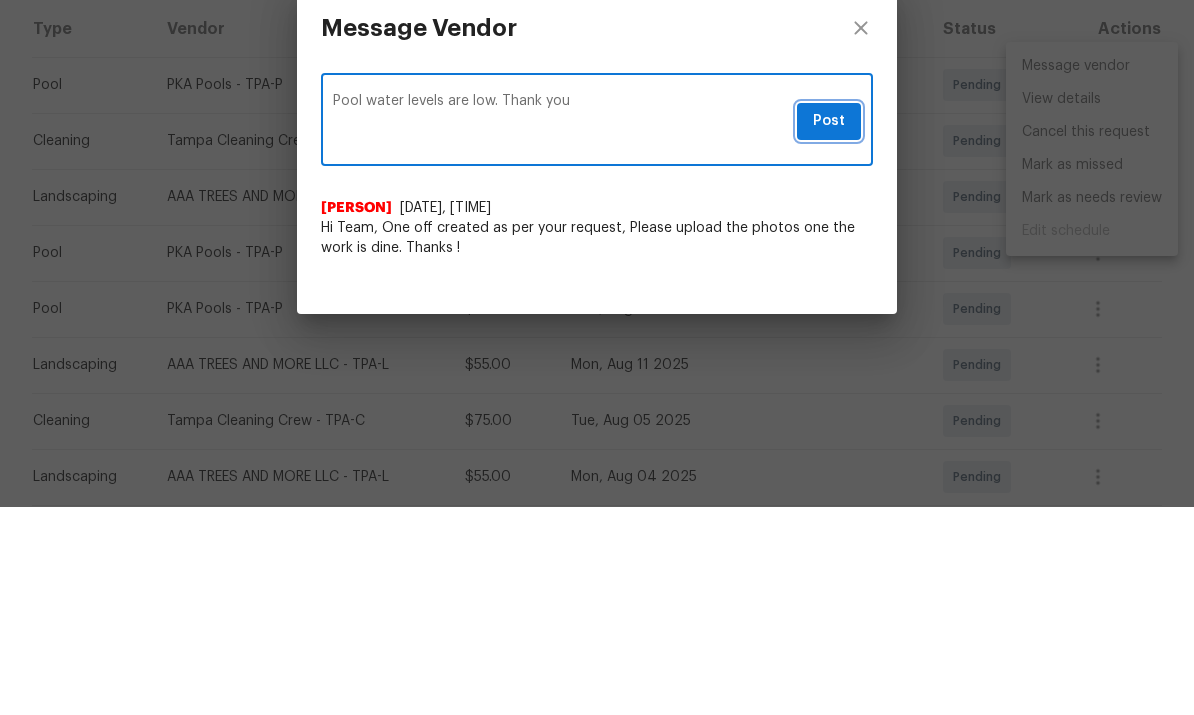 click on "Post" at bounding box center [829, 329] 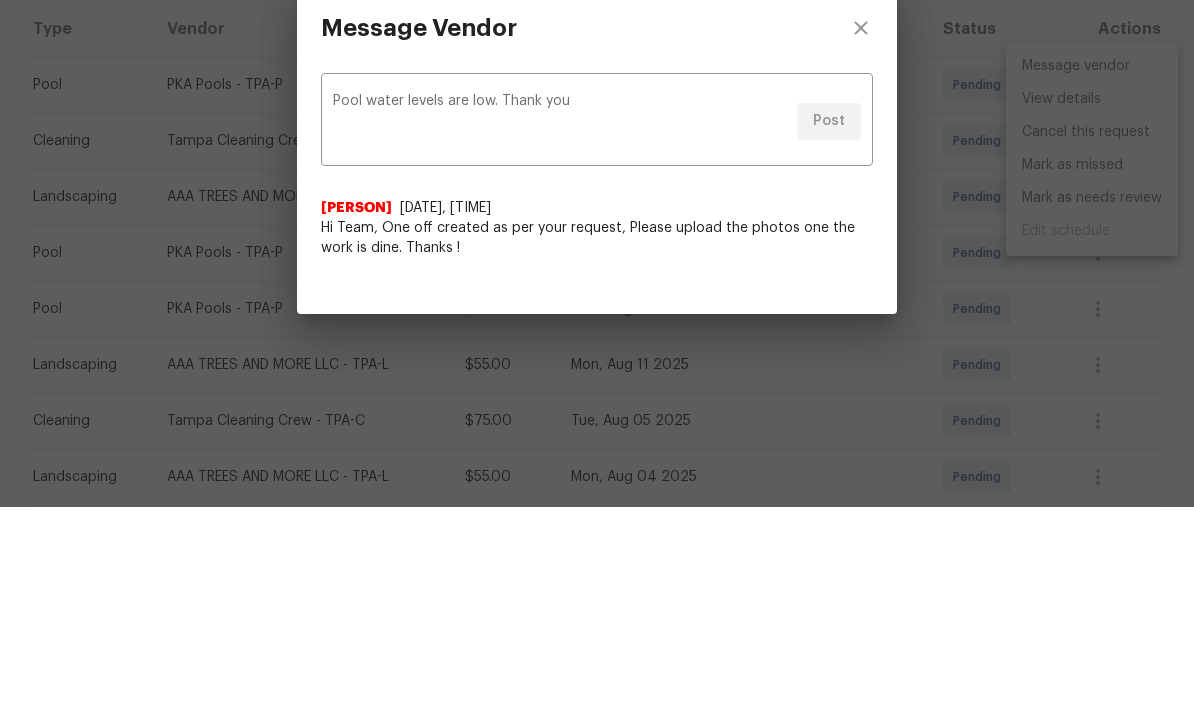 scroll, scrollTop: 75, scrollLeft: 0, axis: vertical 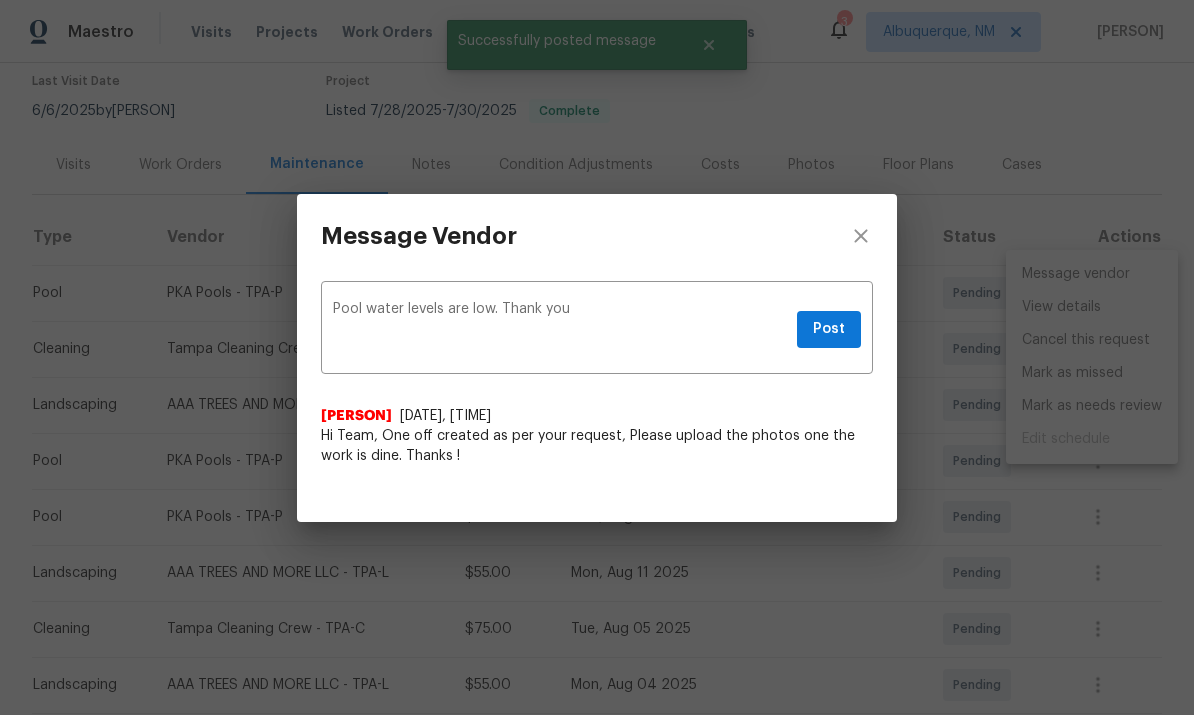 type 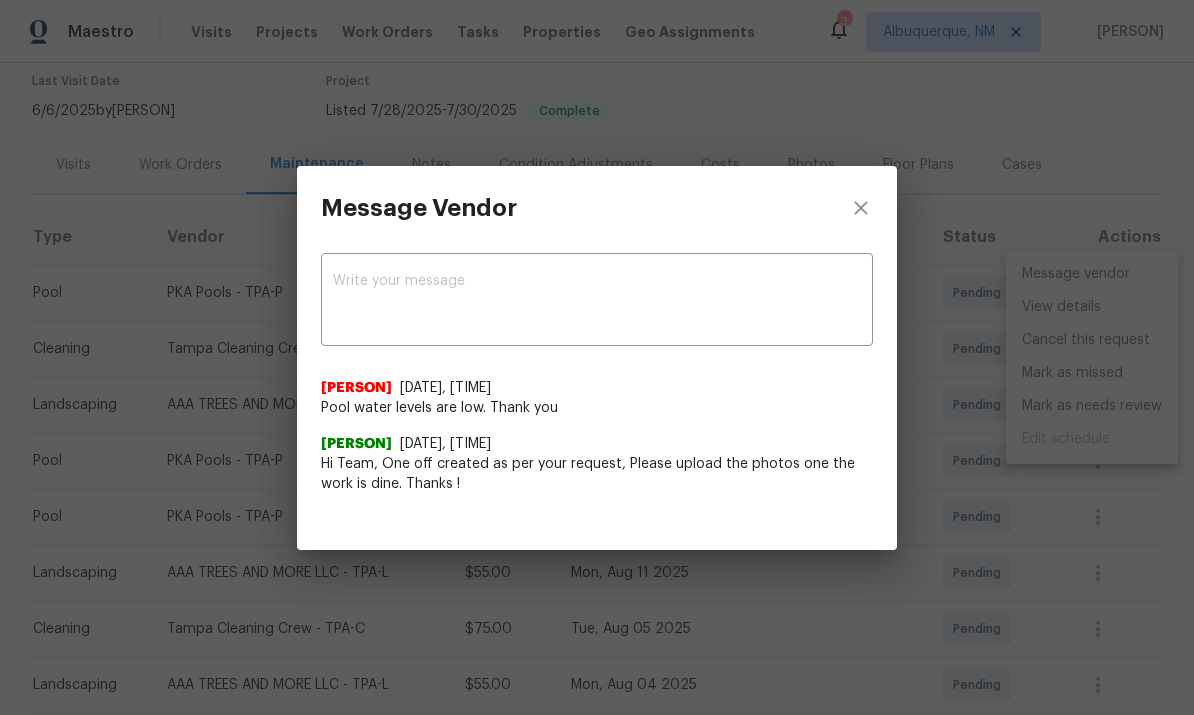 scroll, scrollTop: 0, scrollLeft: 0, axis: both 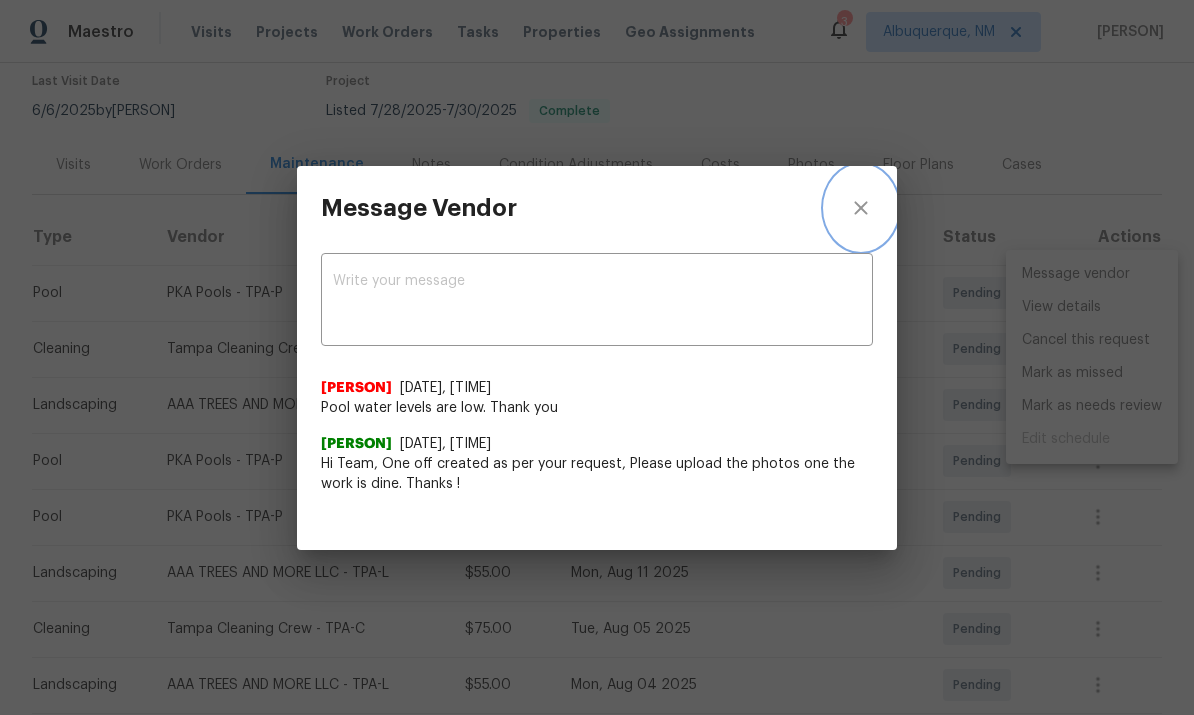 click 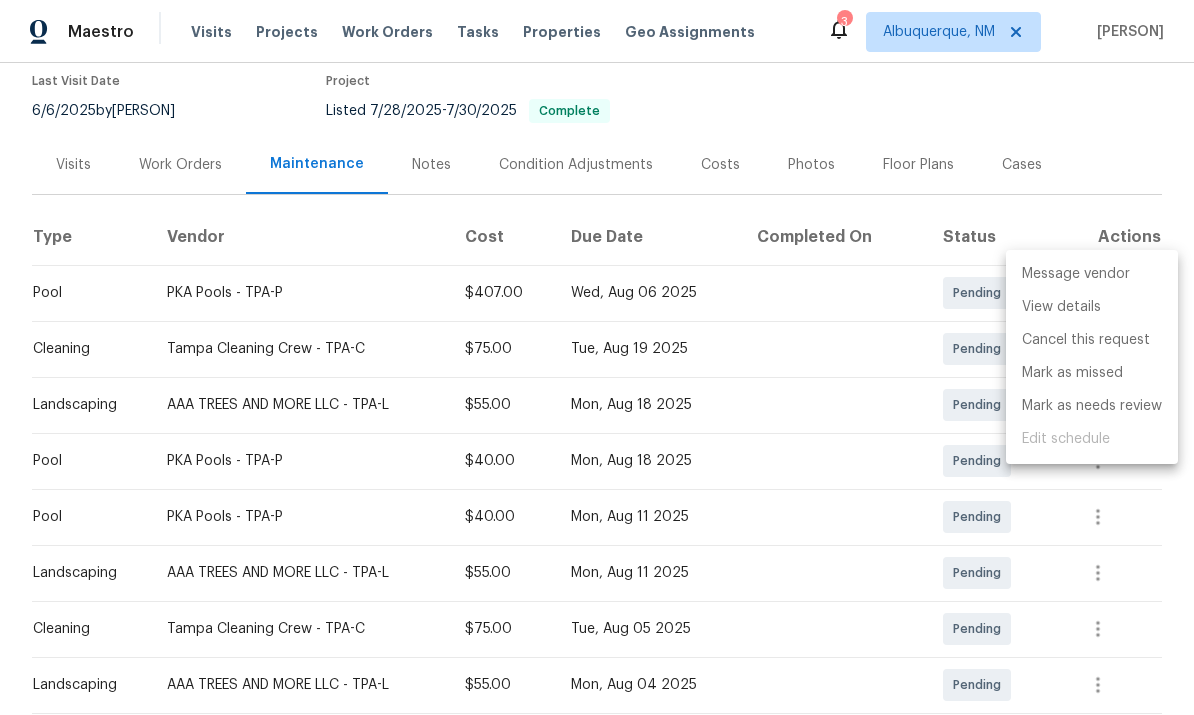 click at bounding box center [597, 357] 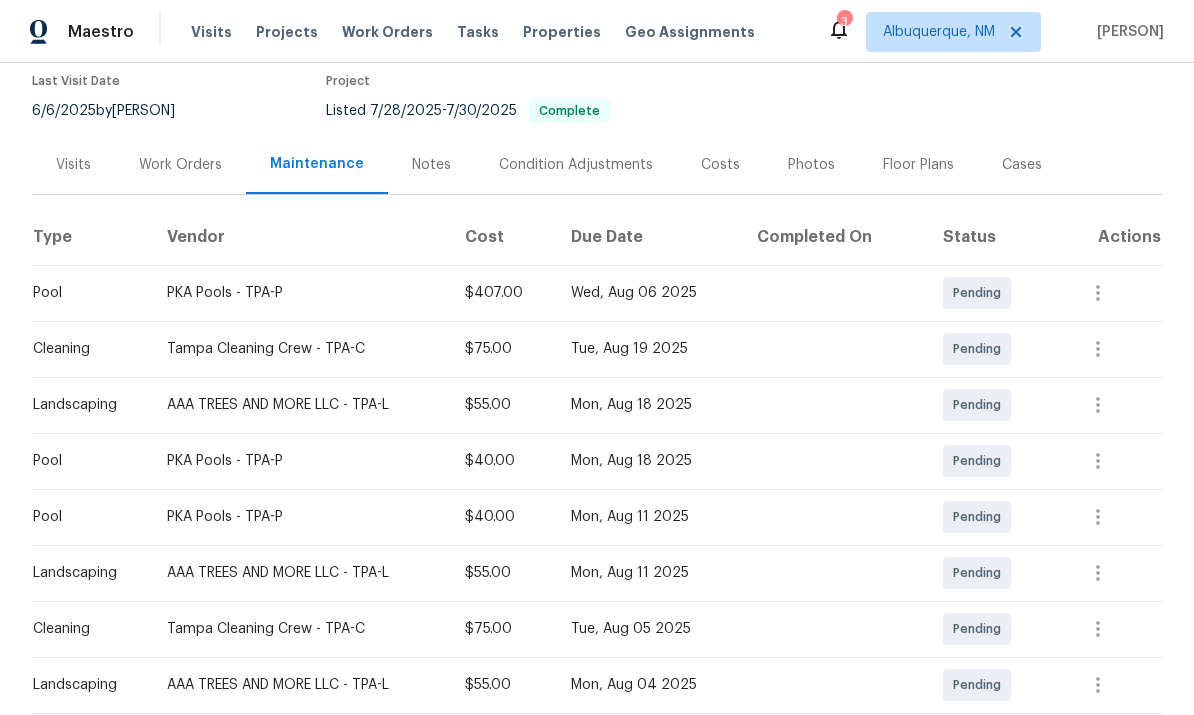 click on "Work Orders" at bounding box center [180, 165] 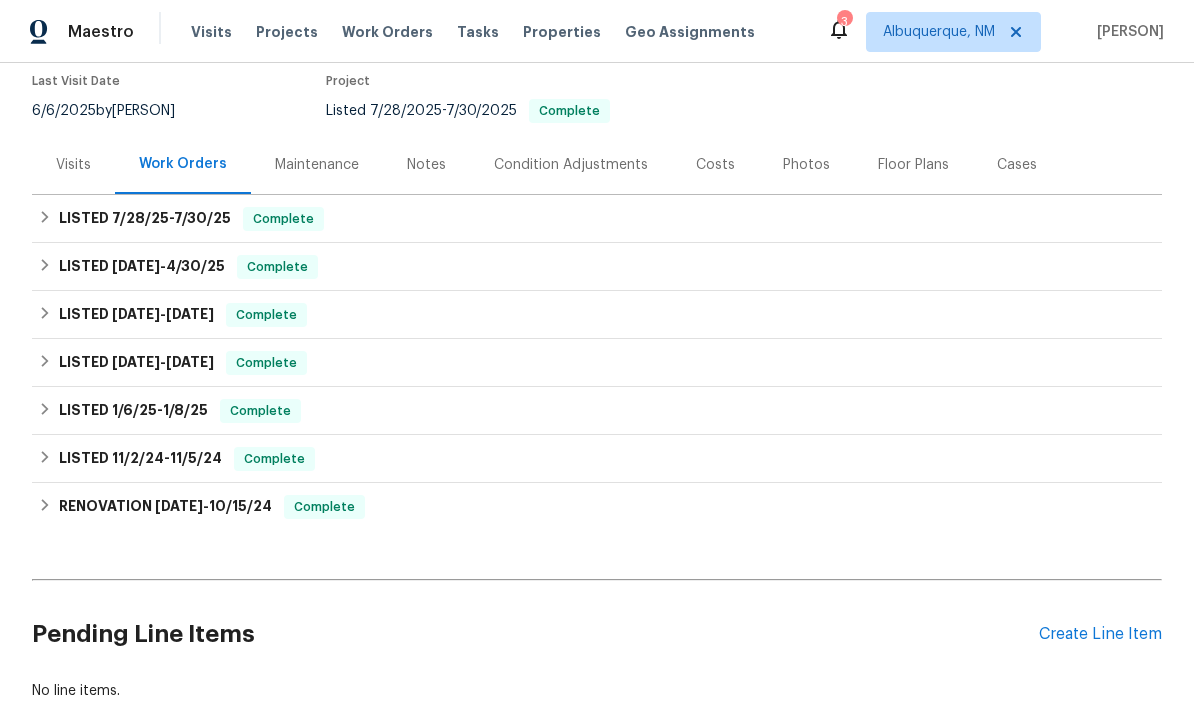 click on "Create Line Item" at bounding box center [1100, 634] 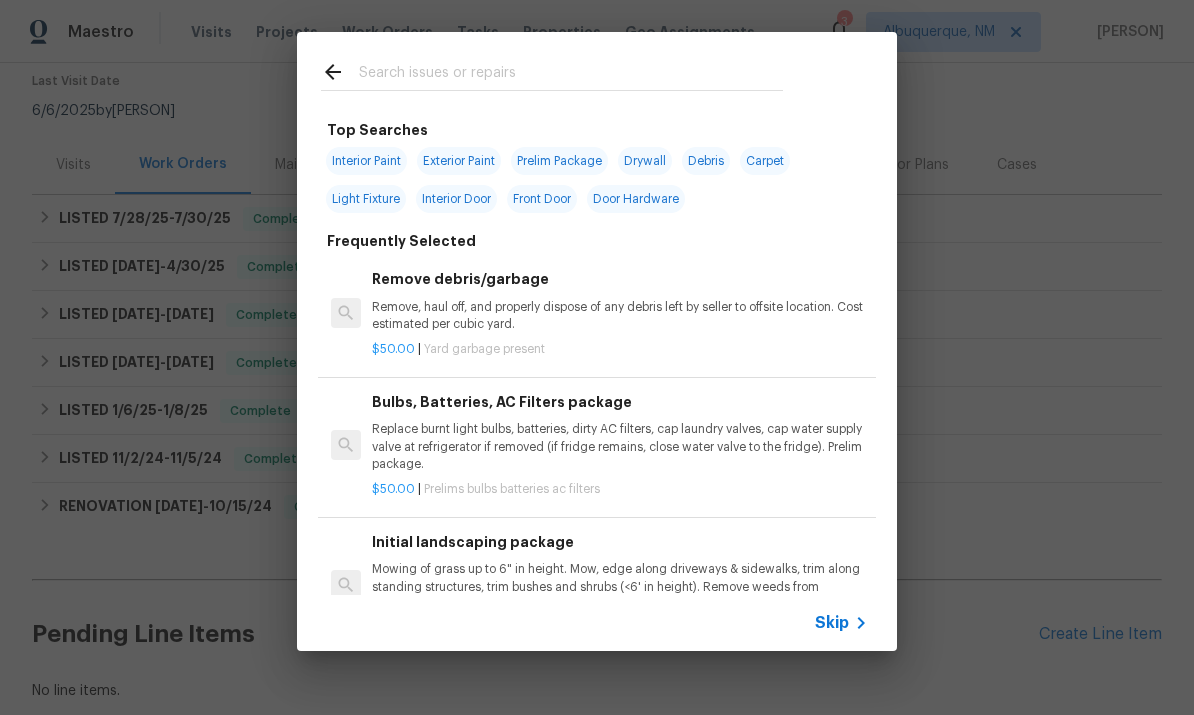 click on "Remove, haul off, and properly dispose of any debris left by seller to offsite location. Cost estimated per cubic yard." at bounding box center [620, 316] 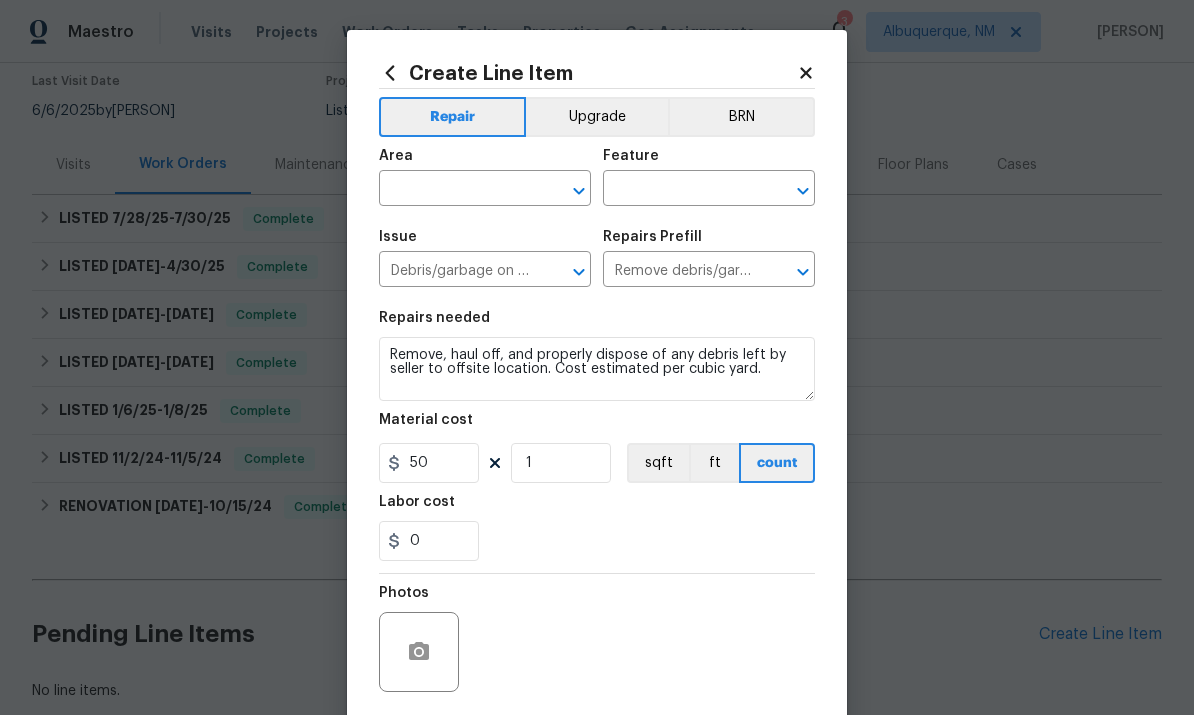 click at bounding box center [457, 190] 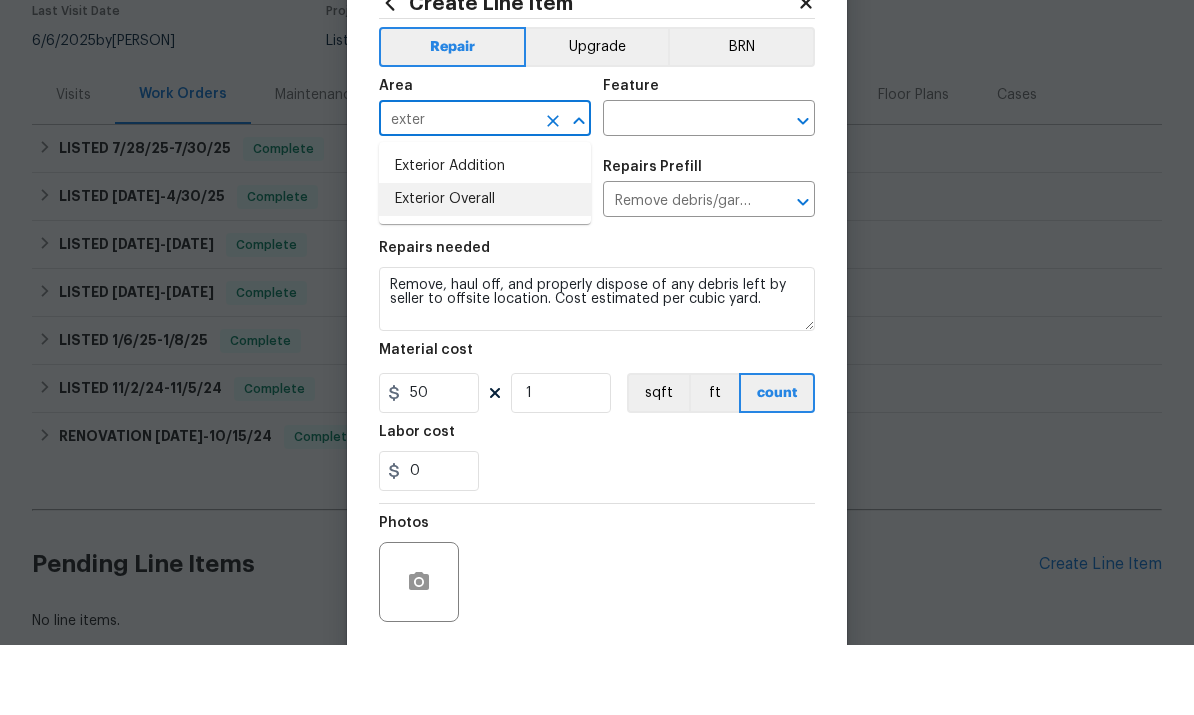 click on "Exterior Overall" at bounding box center (485, 269) 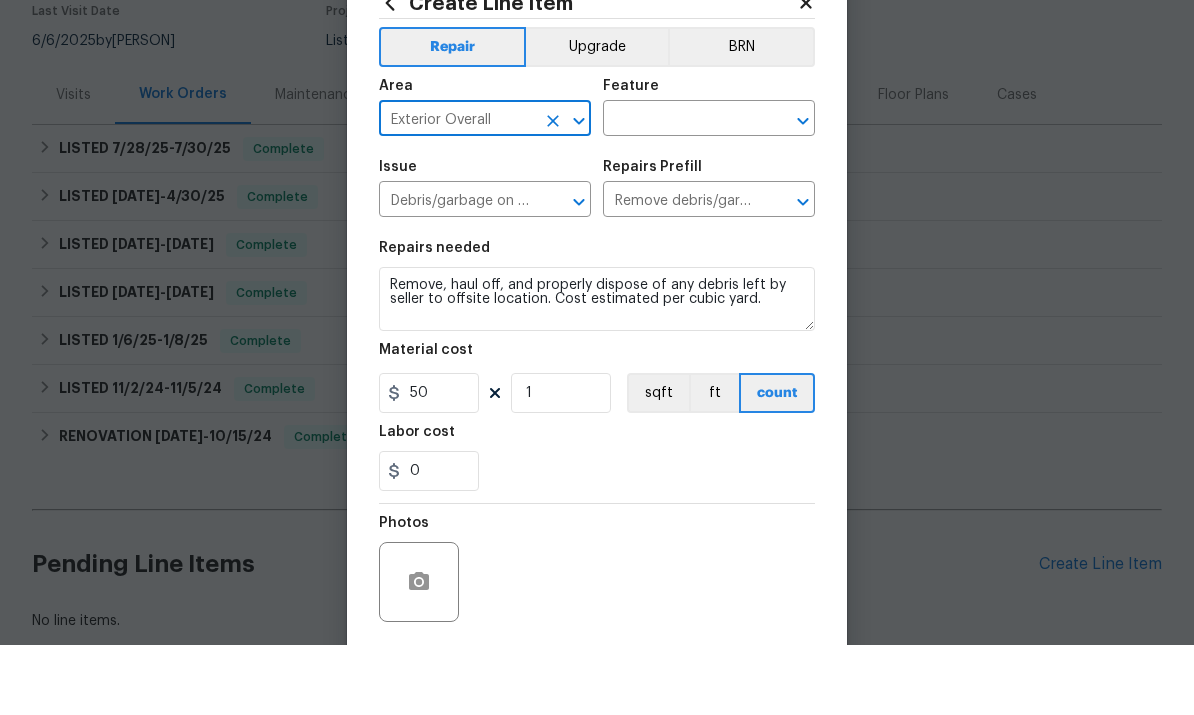 click at bounding box center [681, 190] 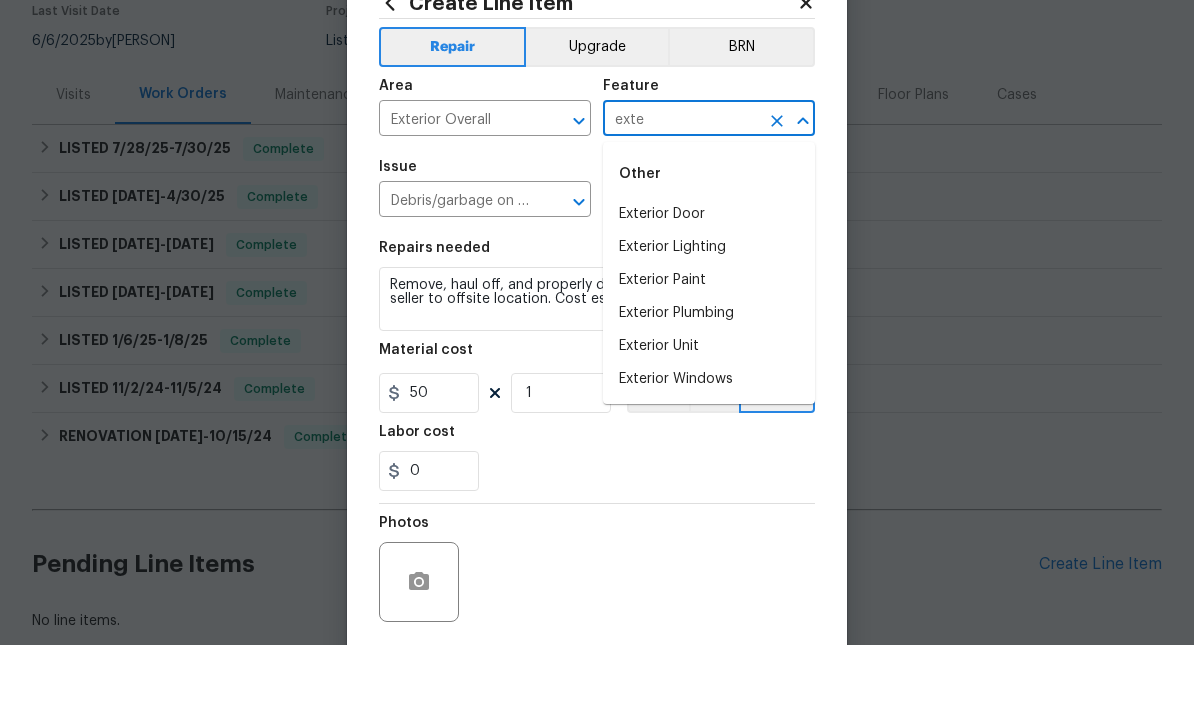 type on "exter" 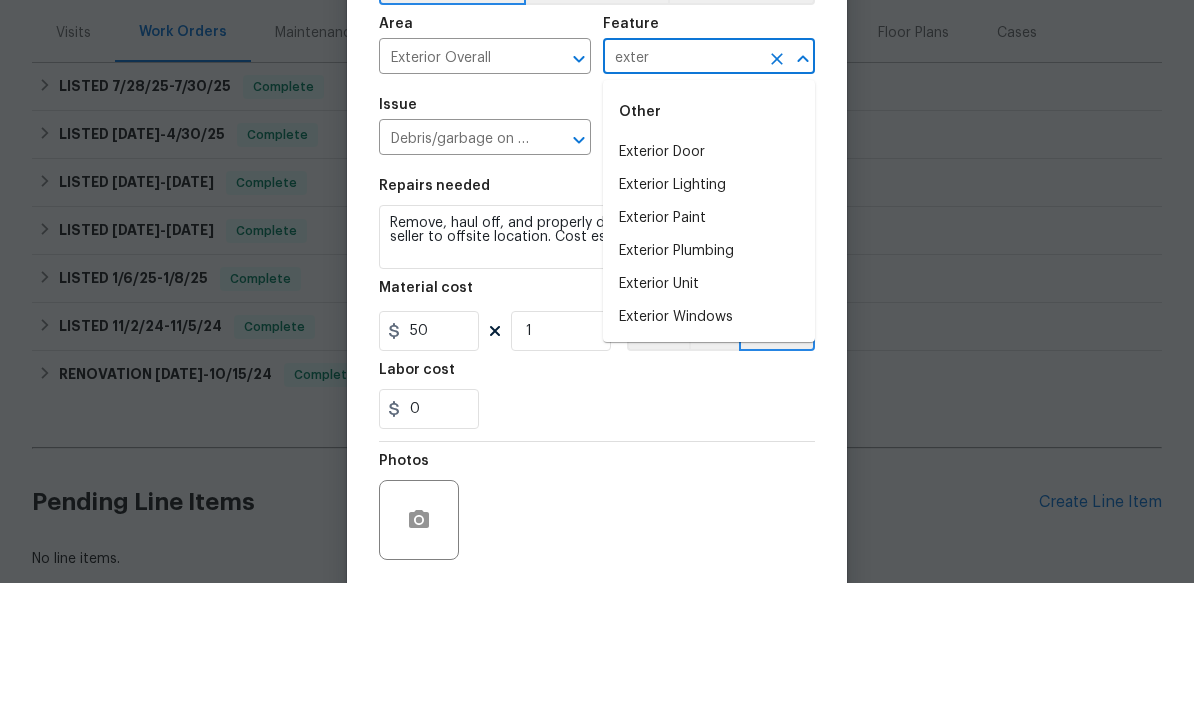 click 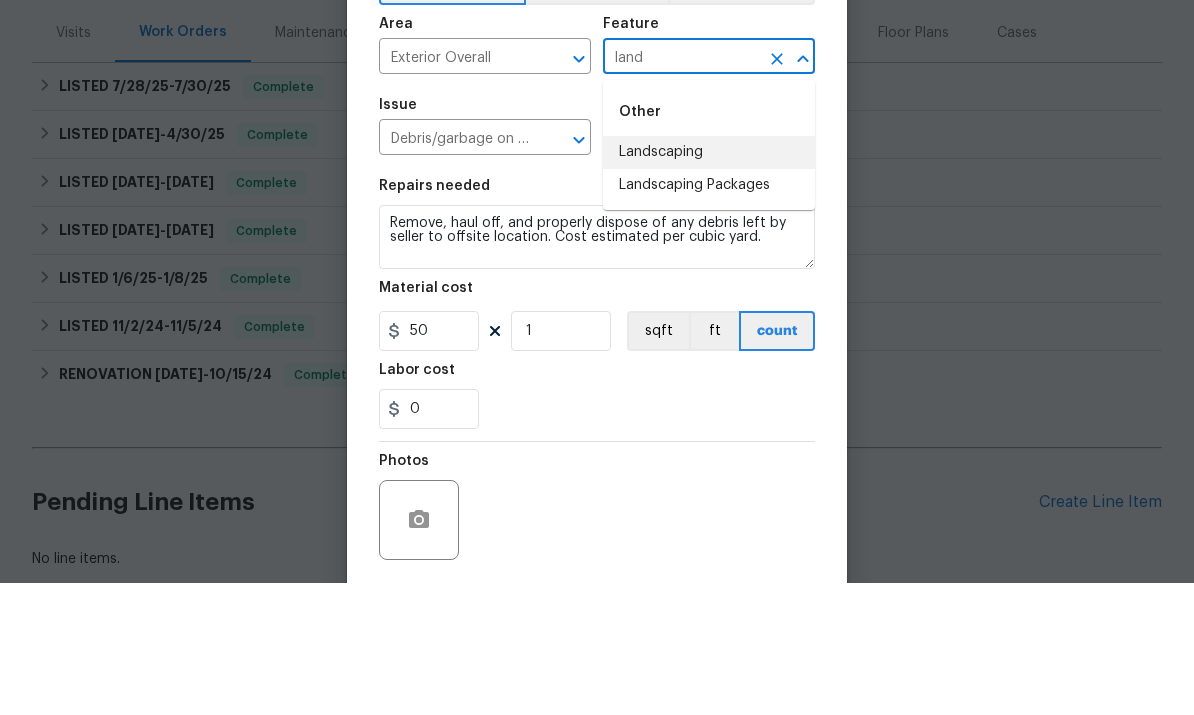 click on "Landscaping" at bounding box center (709, 284) 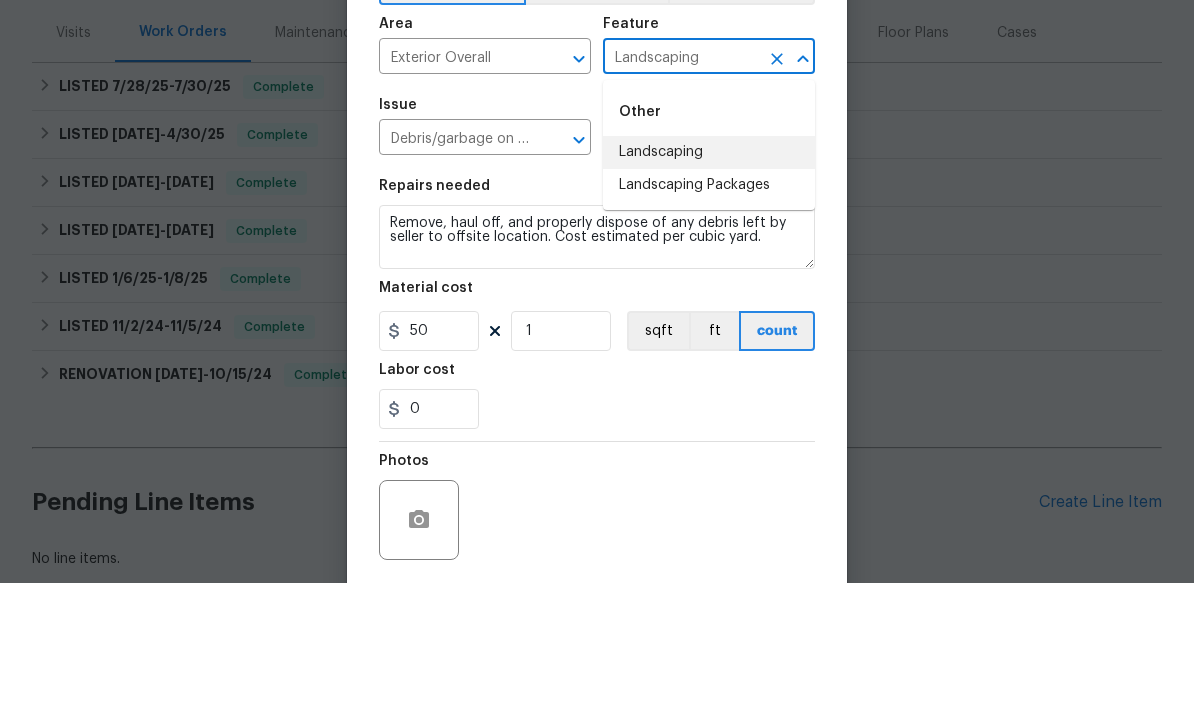 click on "Remove debris/garbage $50.00" at bounding box center (681, 271) 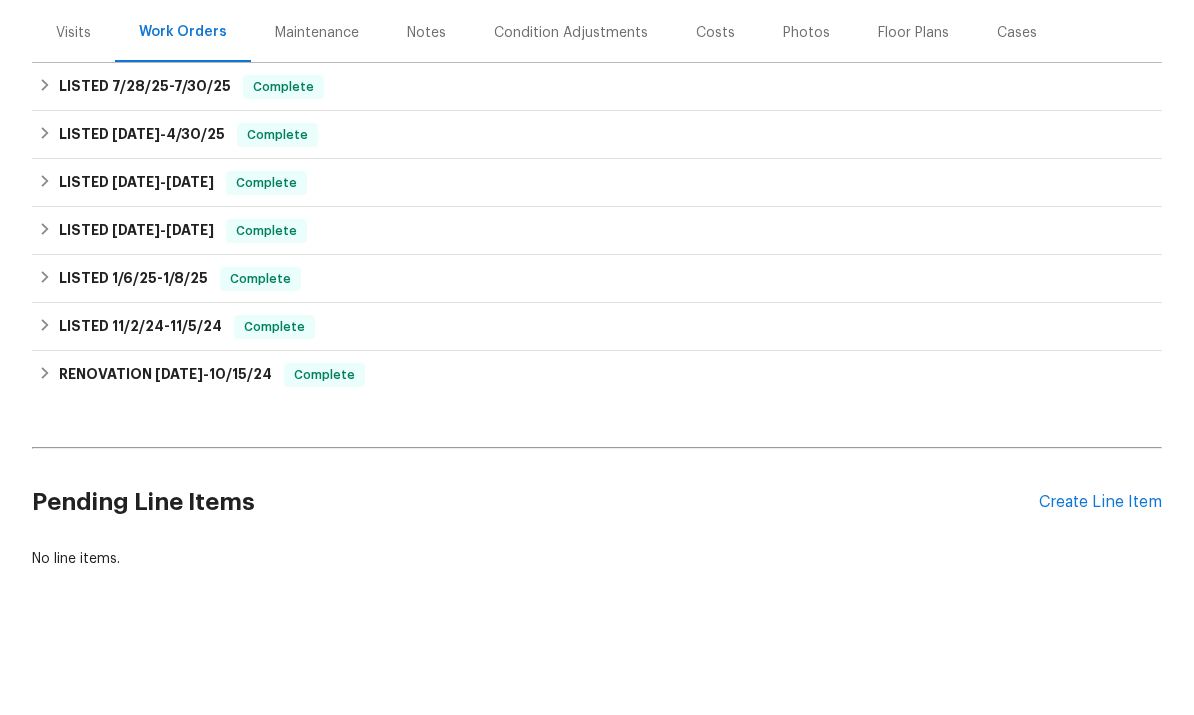 scroll, scrollTop: 75, scrollLeft: 0, axis: vertical 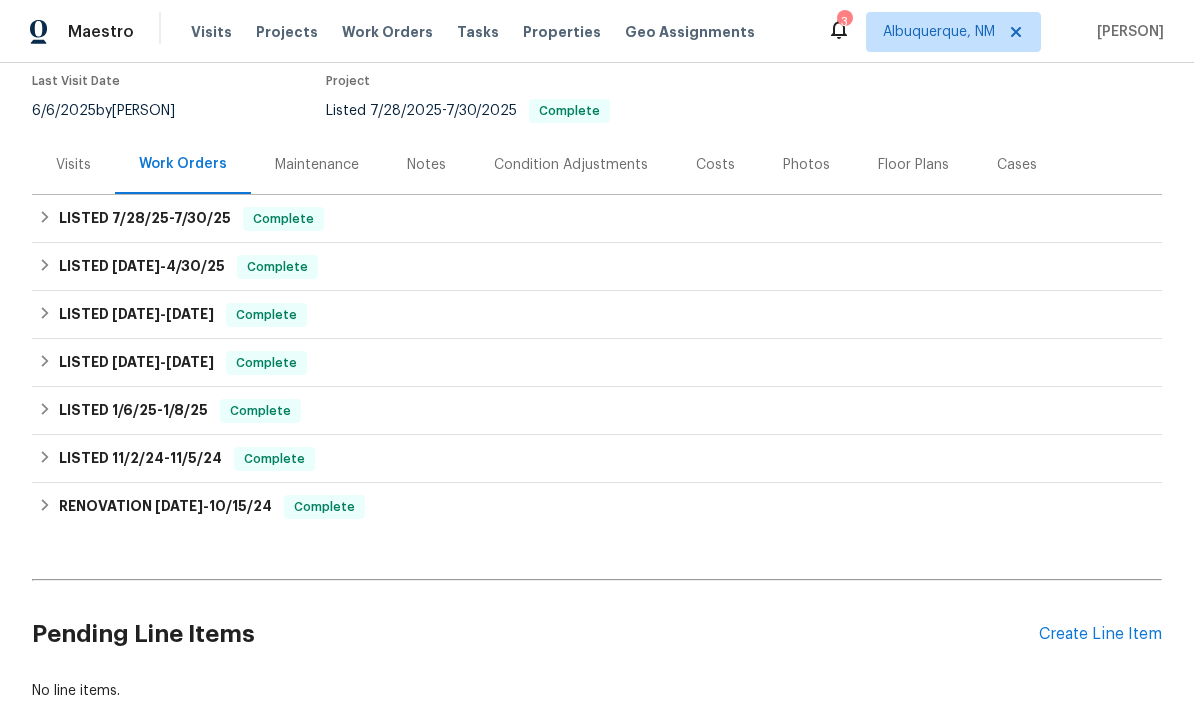 click on "Create Line Item" at bounding box center [1100, 634] 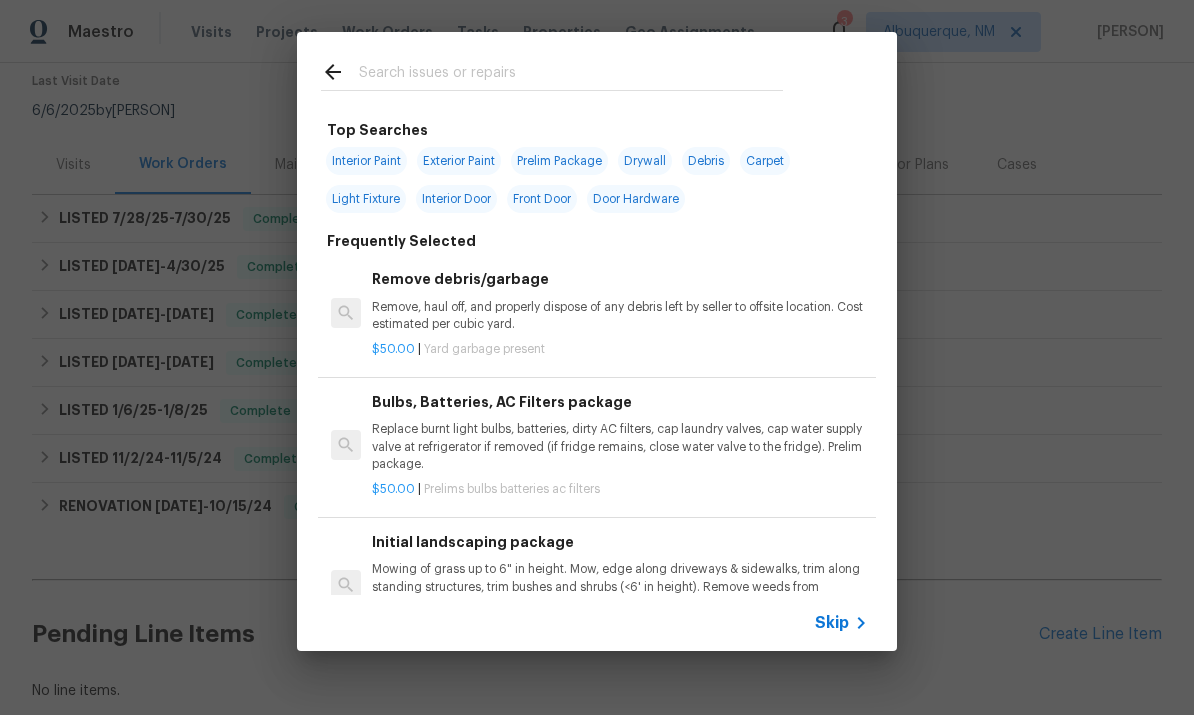 click on "Remove, haul off, and properly dispose of any debris left by seller to offsite location. Cost estimated per cubic yard." at bounding box center [620, 316] 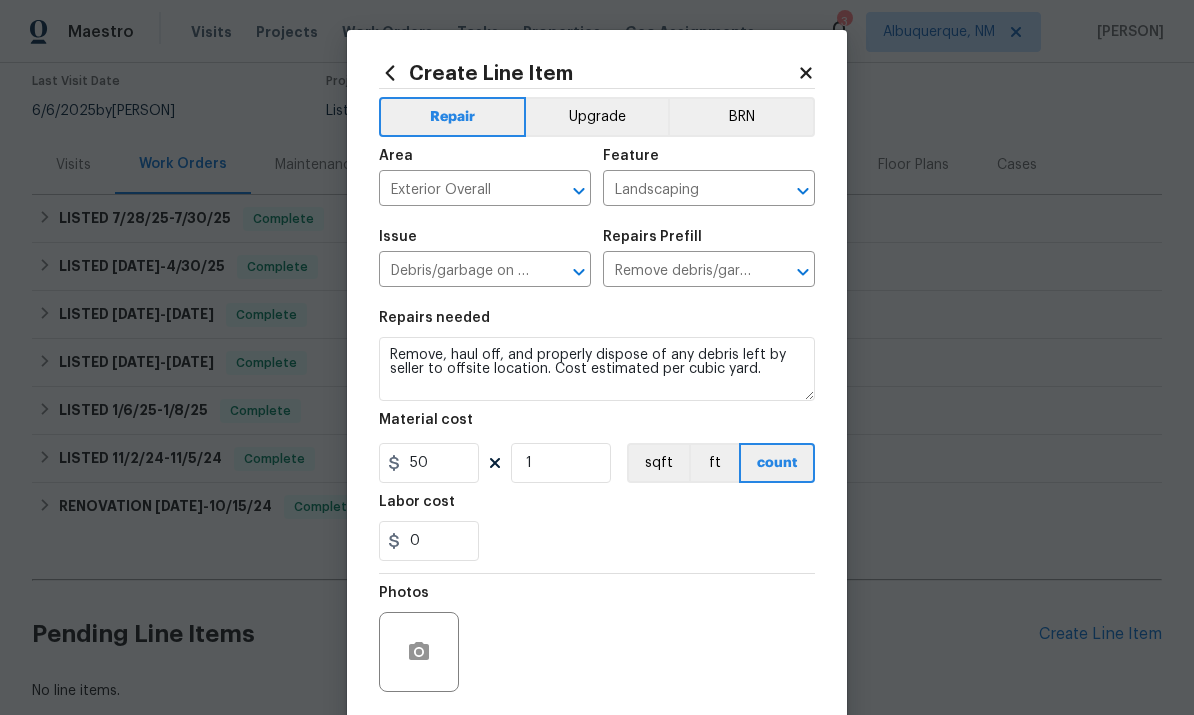 click on "Exterior Overall" at bounding box center (457, 190) 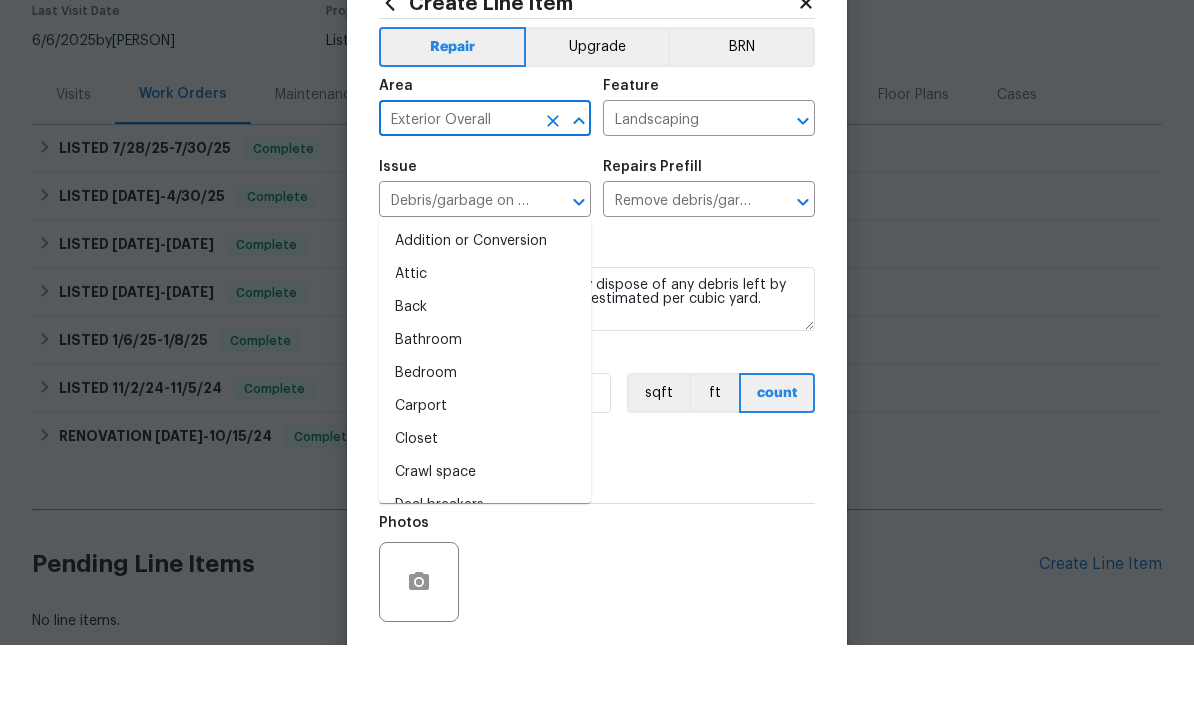 click on "Issue Debris/garbage on site ​ Repairs Prefill Remove debris/garbage $50.00 ​" at bounding box center (597, 258) 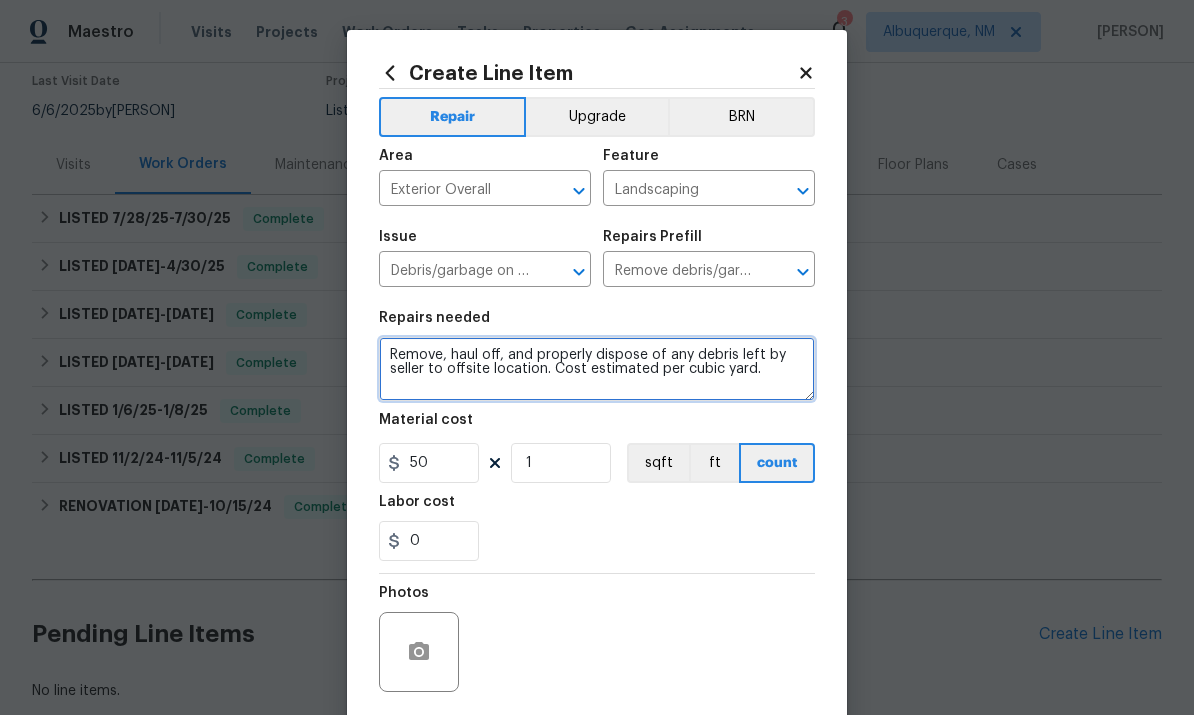 click on "Remove, haul off, and properly dispose of any debris left by seller to offsite location. Cost estimated per cubic yard." at bounding box center (597, 369) 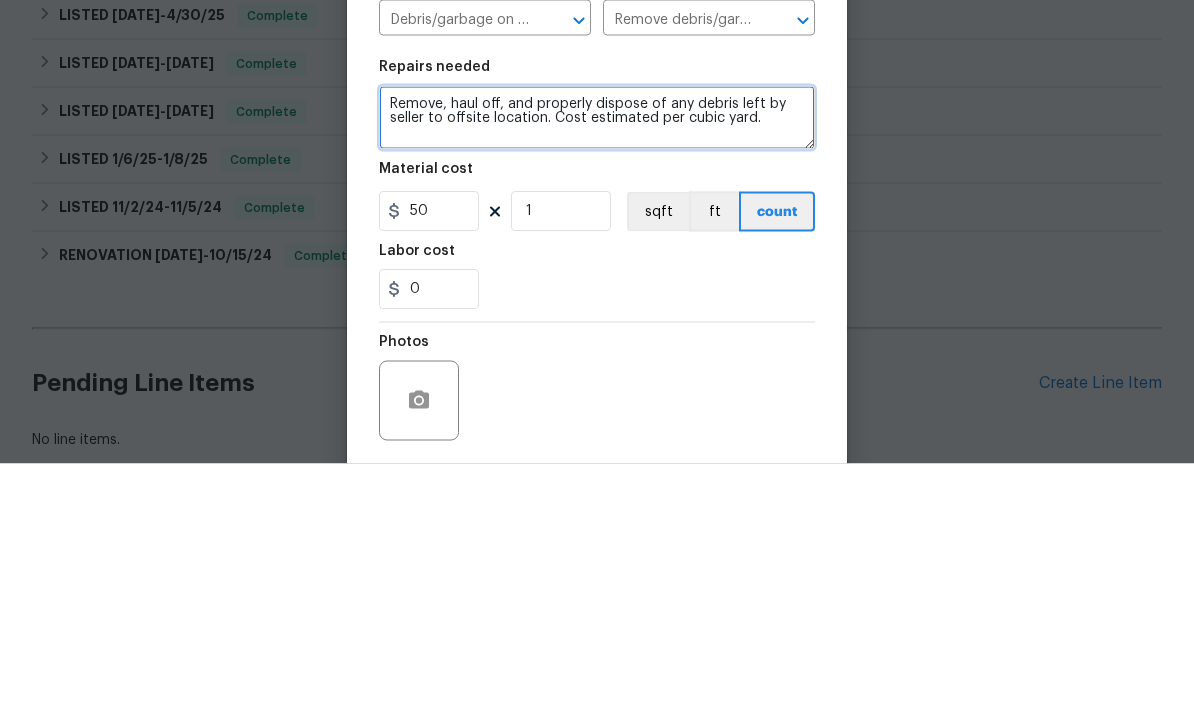 click on "Remove, haul off, and properly dispose of any debris left by seller to offsite location. Cost estimated per cubic yard." at bounding box center (597, 369) 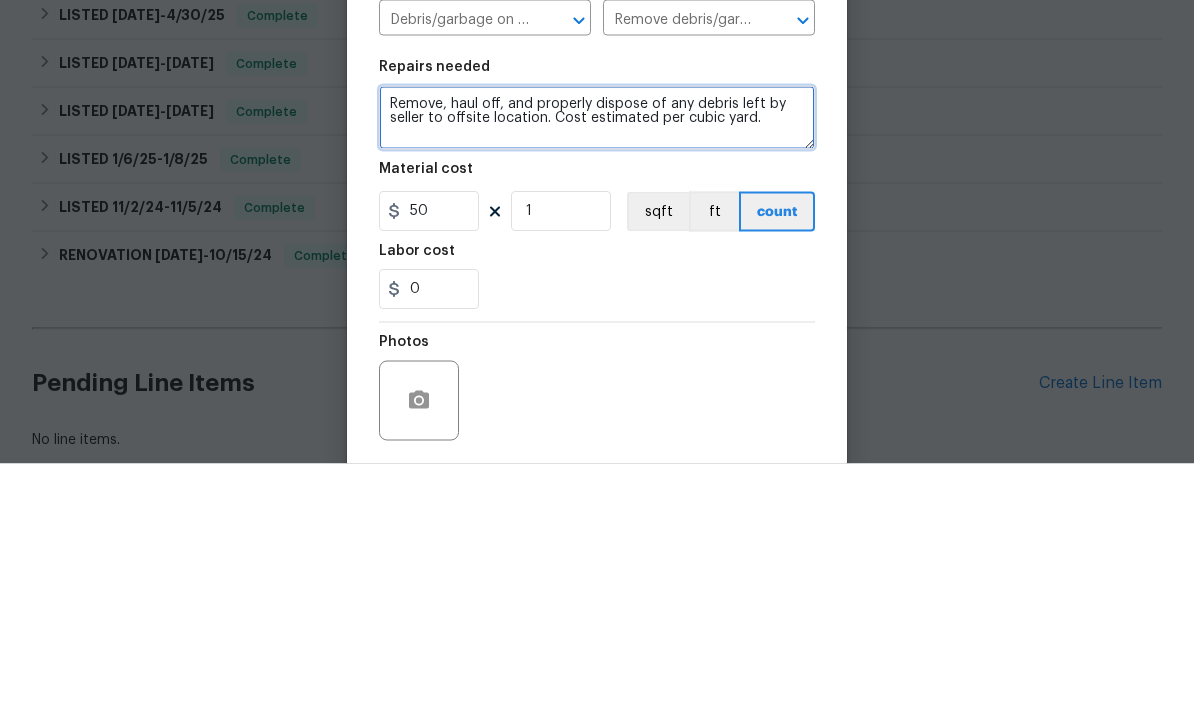 click on "Remove, haul off, and properly dispose of any debris left by seller to offsite location. Cost estimated per cubic yard." at bounding box center [597, 369] 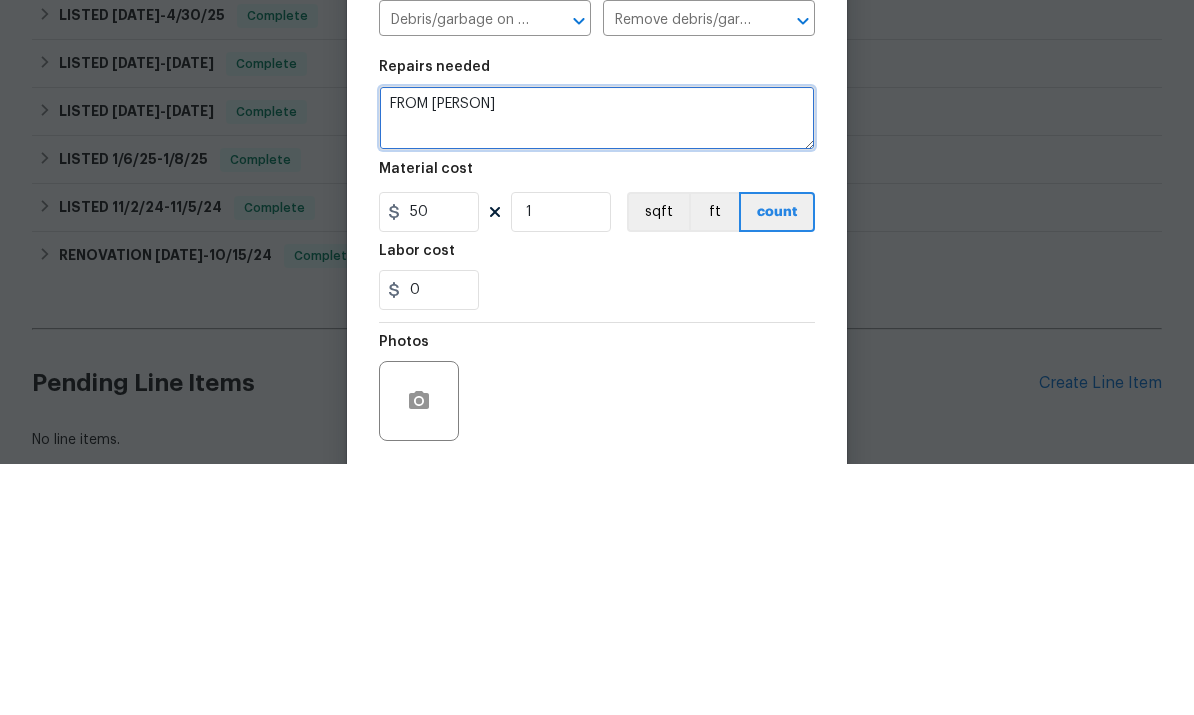 click on "FROM PAUL" at bounding box center (597, 369) 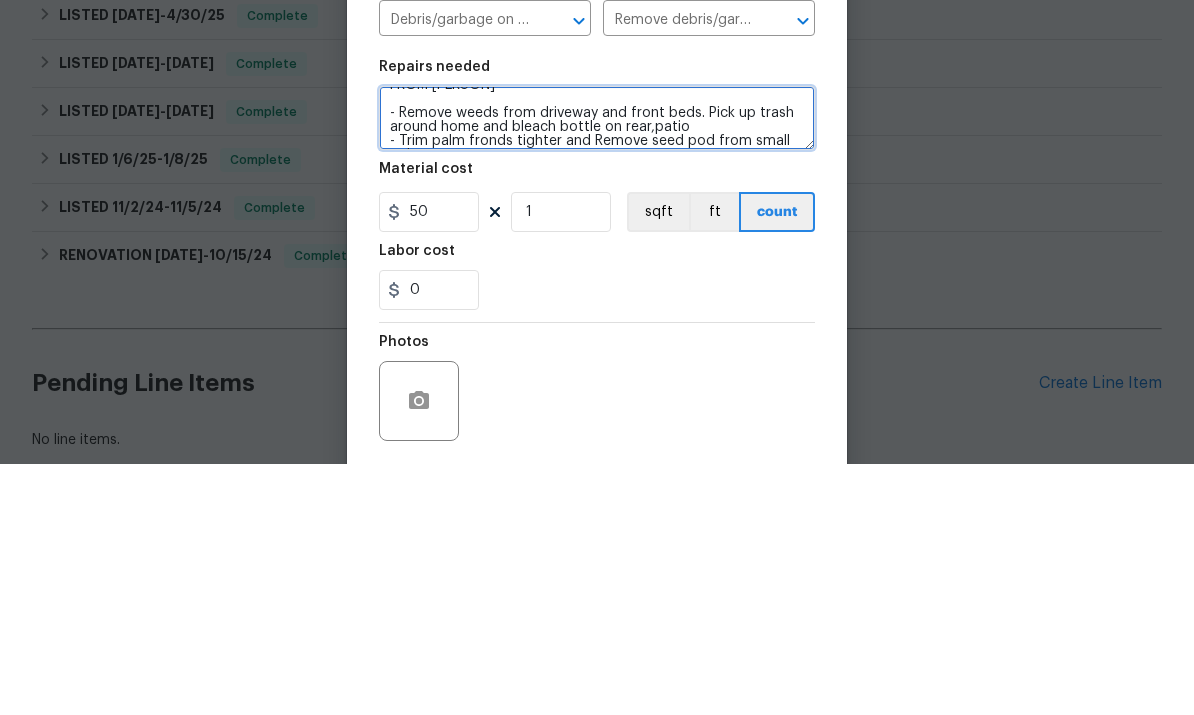 scroll, scrollTop: 36, scrollLeft: 0, axis: vertical 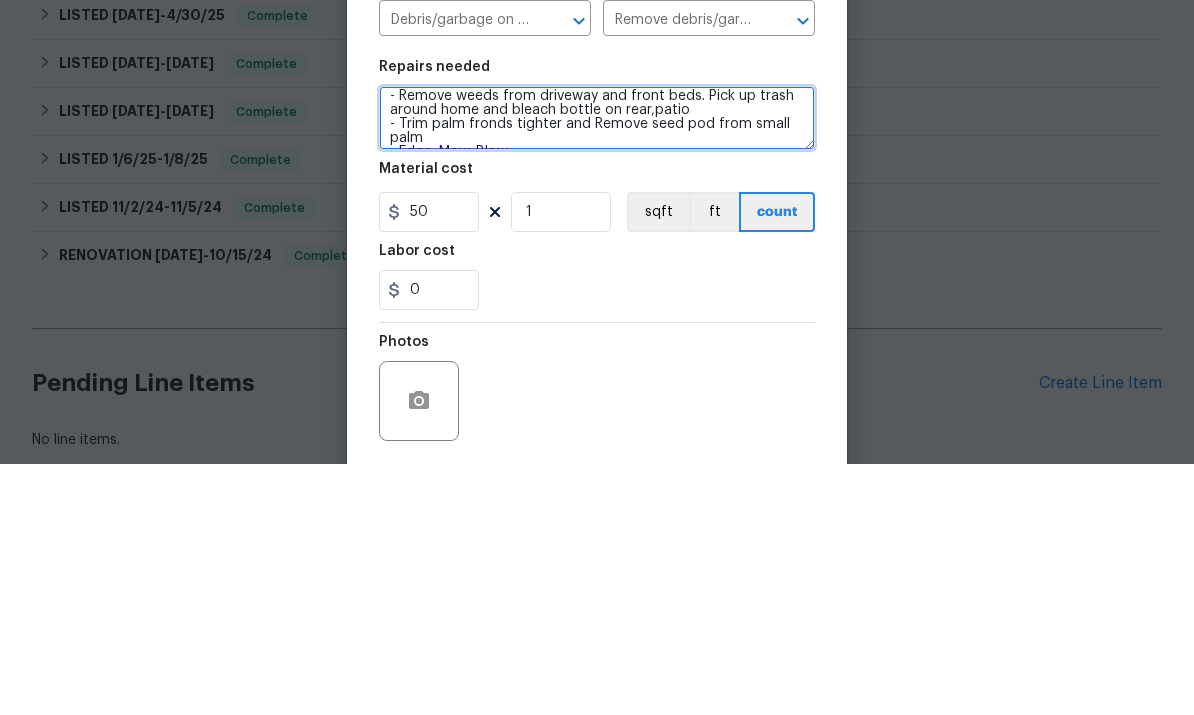 type on "FROM [FIRST]
- Remove weeds from driveway and front beds. Pick up trash around home and bleach bottle on rear,patio
- Trim palm fronds tighter and Remove seed pod from small palm
- Edge. Mow. Blow
- Hose off,front entry area from dead bugs
- Trim bush at rear AC compressor" 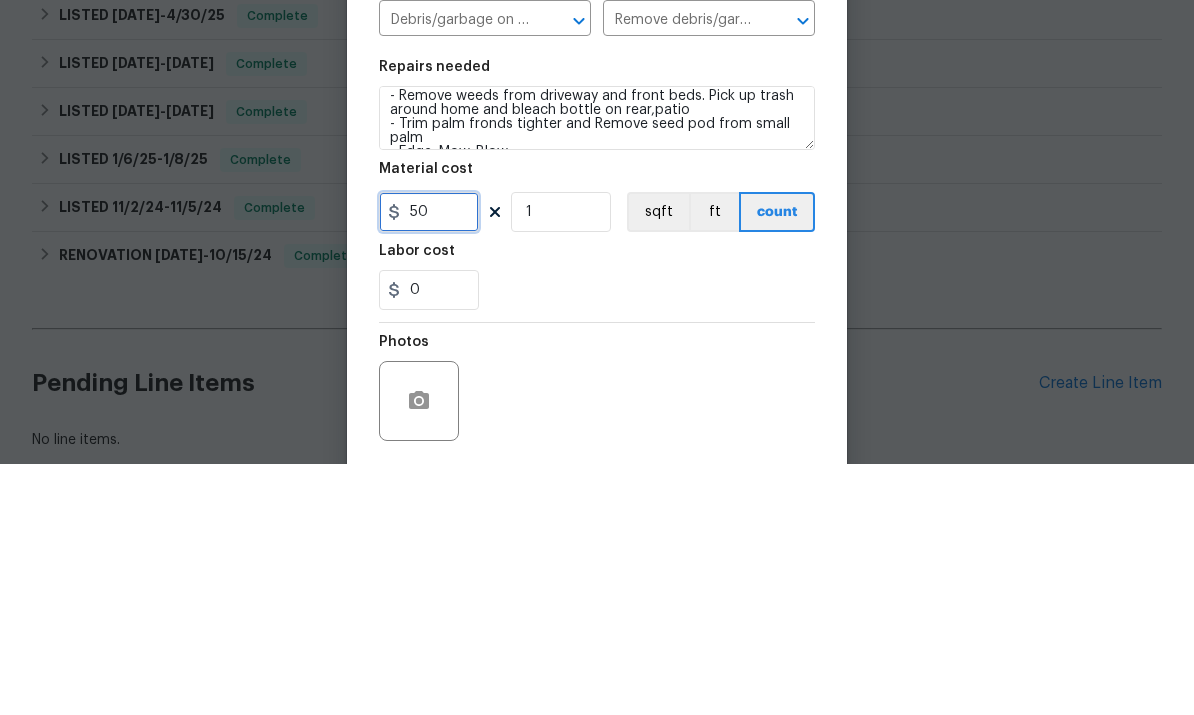 click on "50" at bounding box center [429, 463] 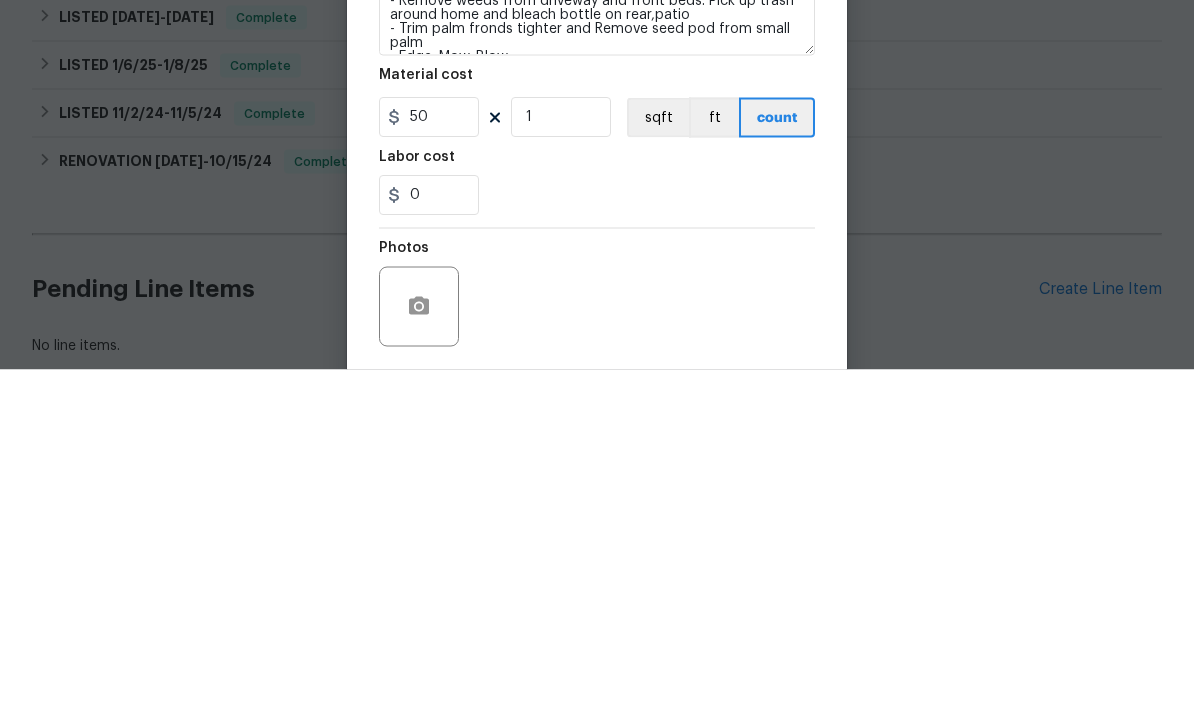 click on "Material cost" at bounding box center (597, 426) 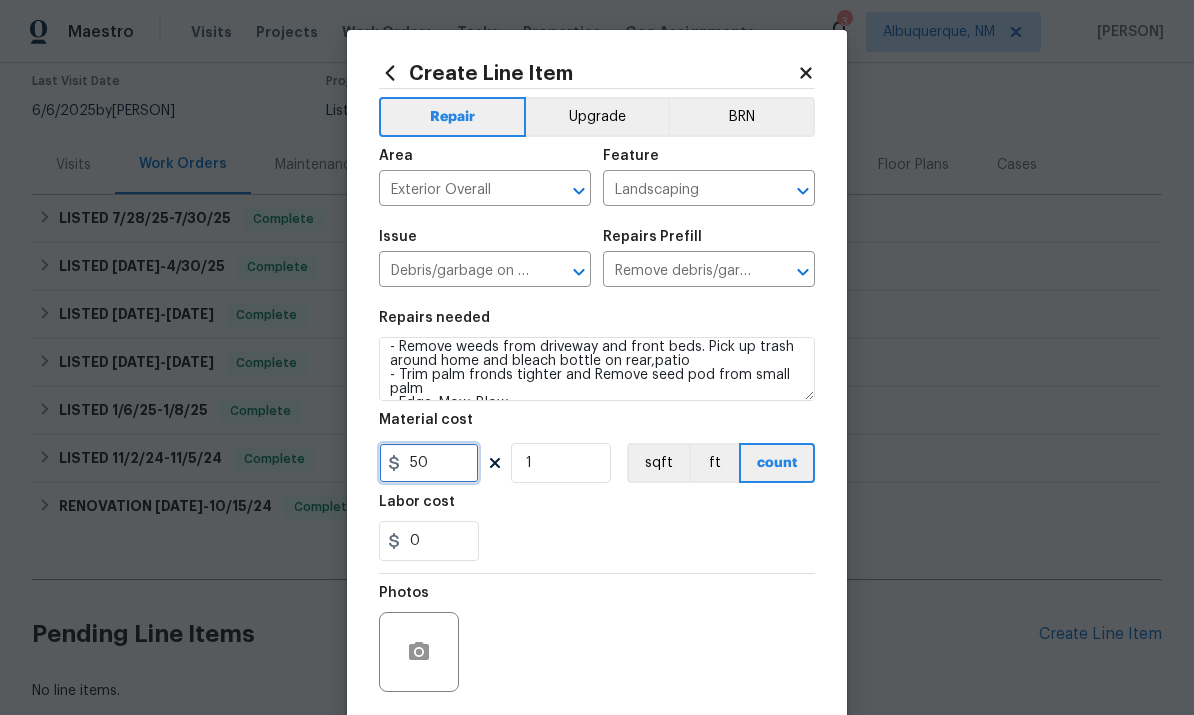 click on "50" at bounding box center [429, 463] 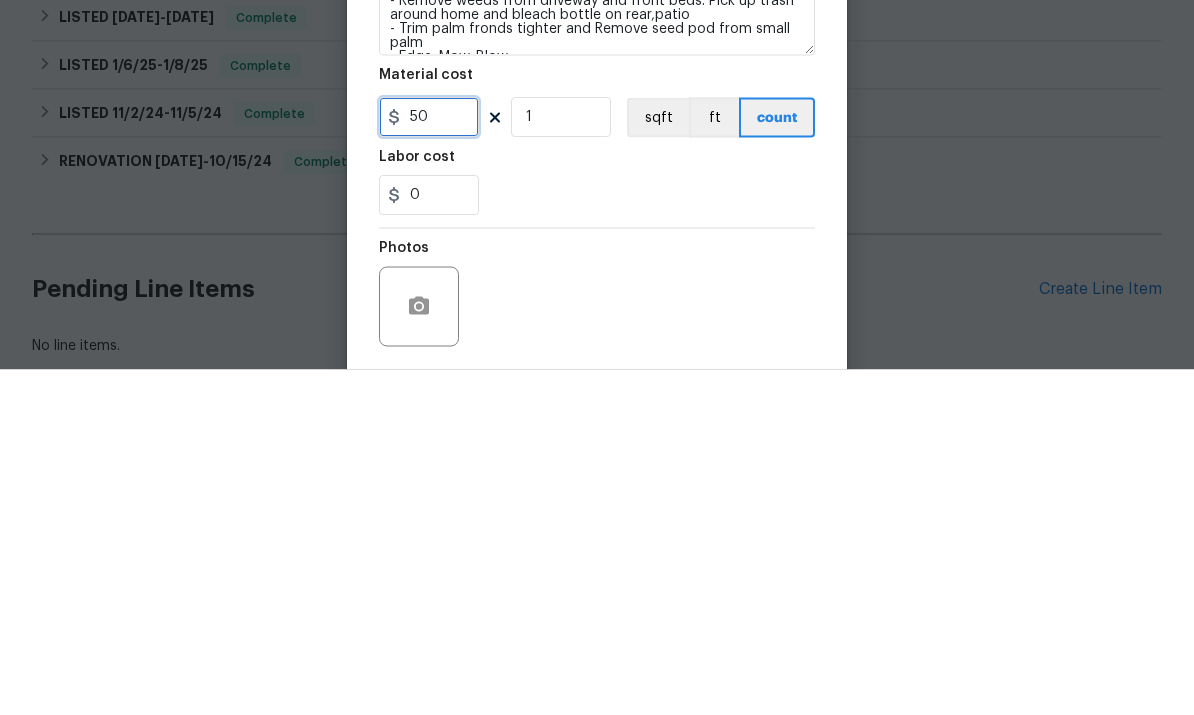 click on "50" at bounding box center [429, 463] 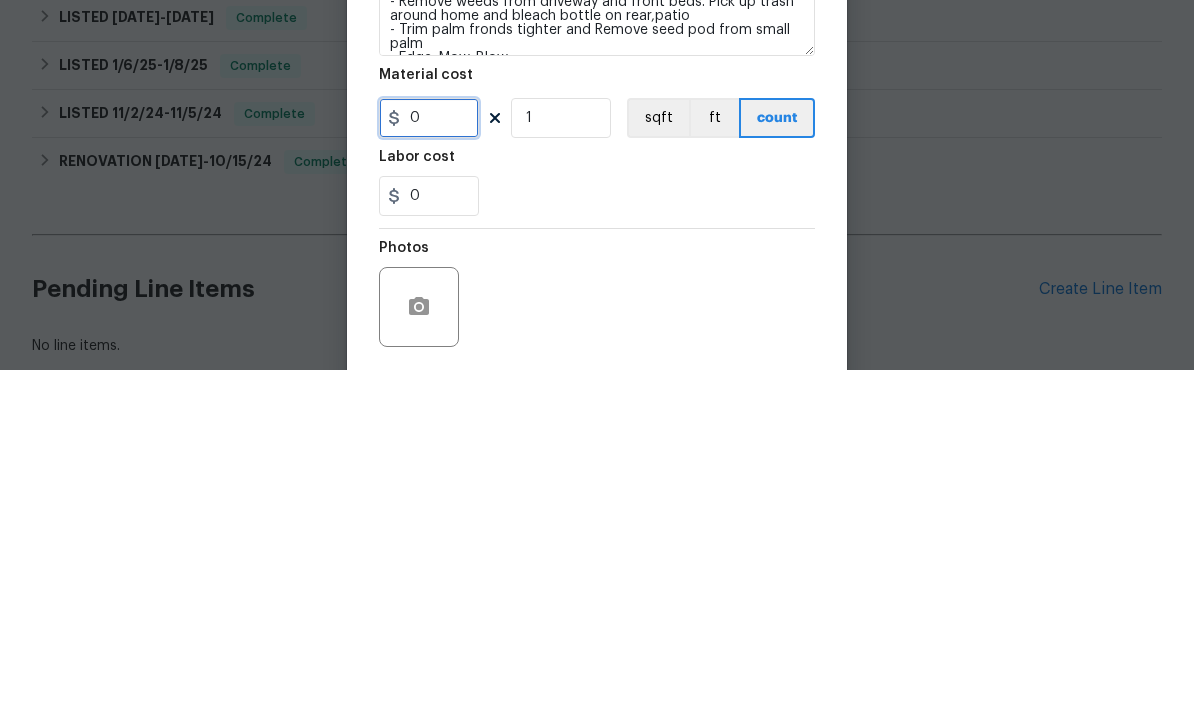type on "1" 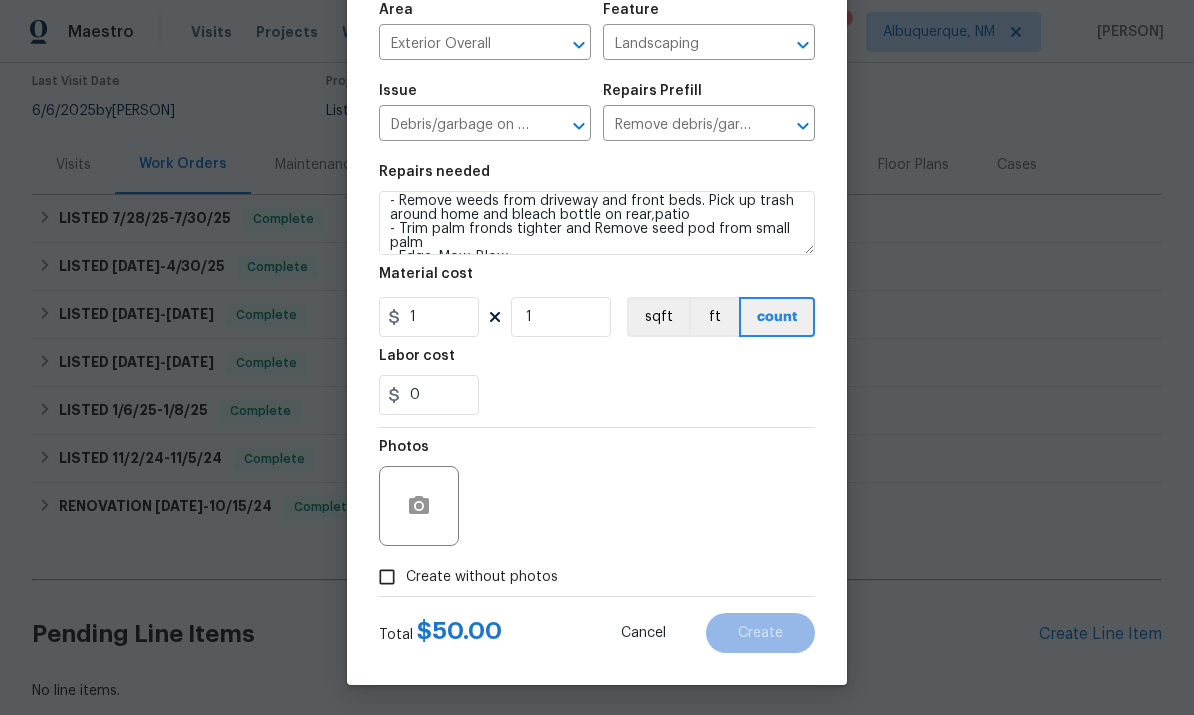 scroll, scrollTop: 150, scrollLeft: 0, axis: vertical 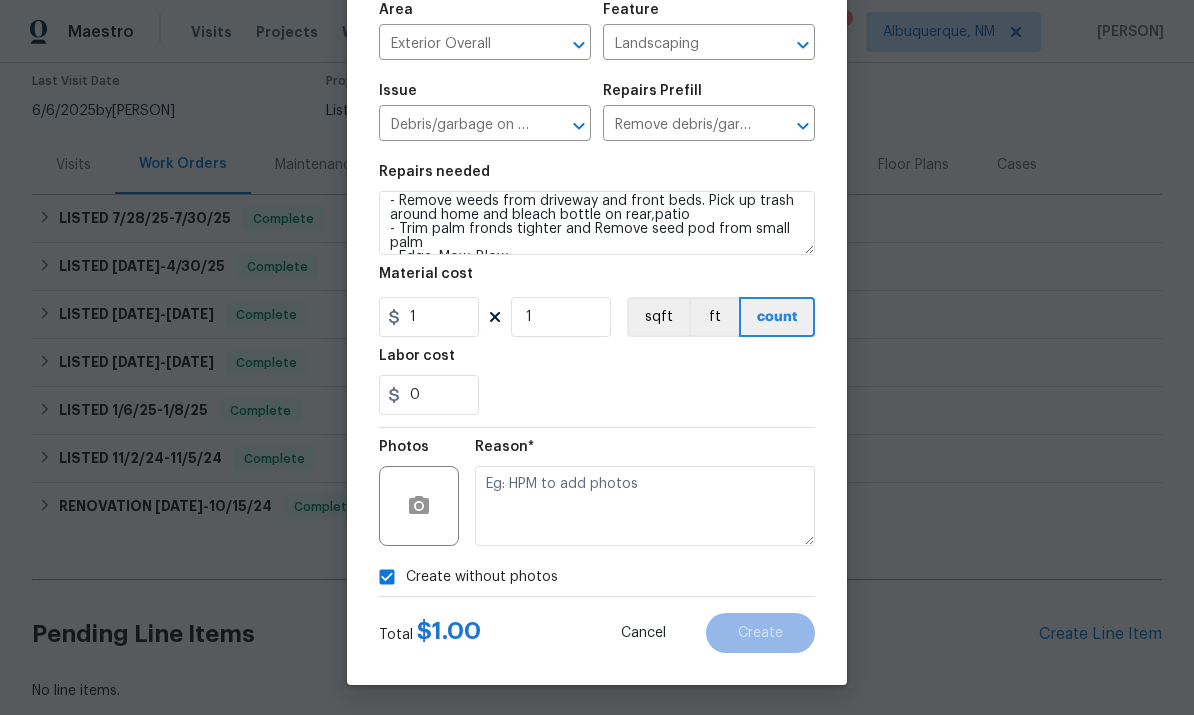 click on "Create without photos" at bounding box center (482, 577) 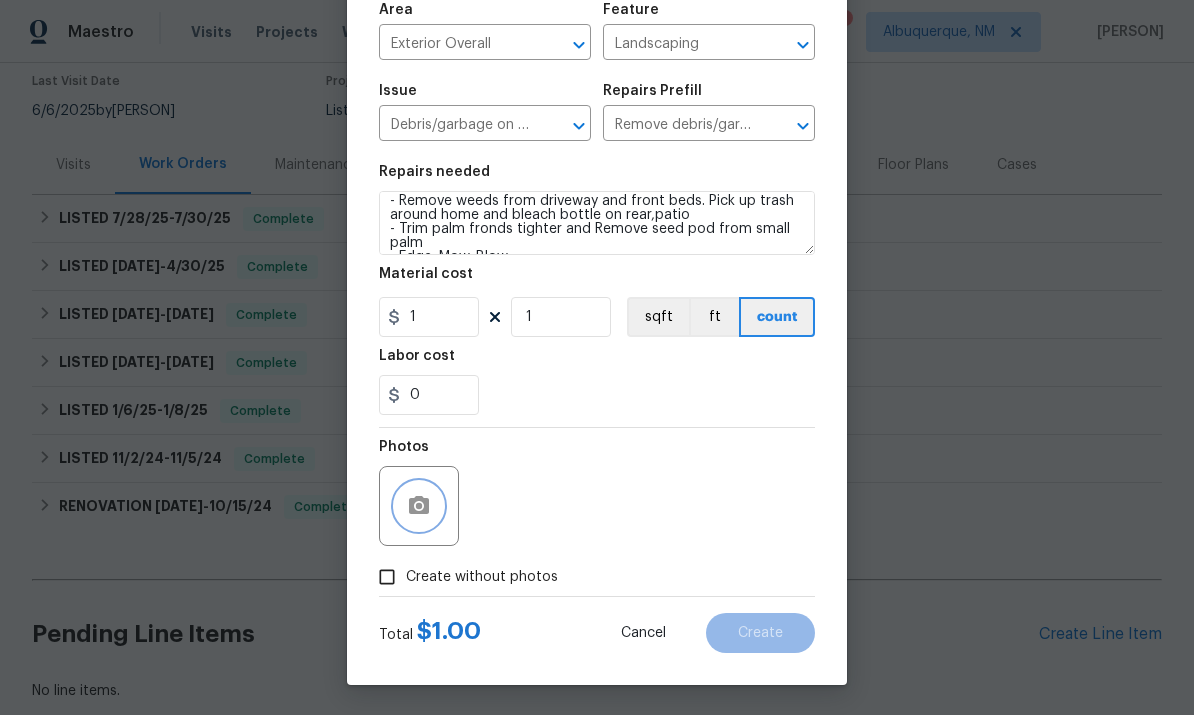 click at bounding box center (419, 506) 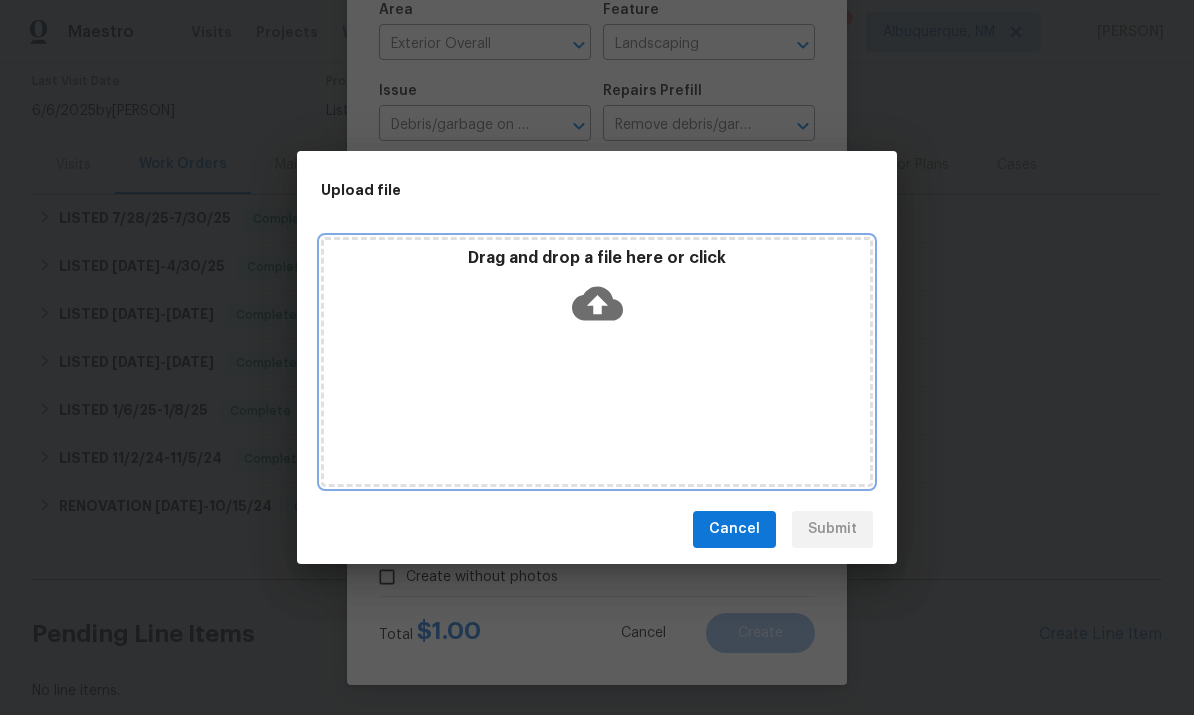 click on "Drag and drop a file here or click" at bounding box center [597, 291] 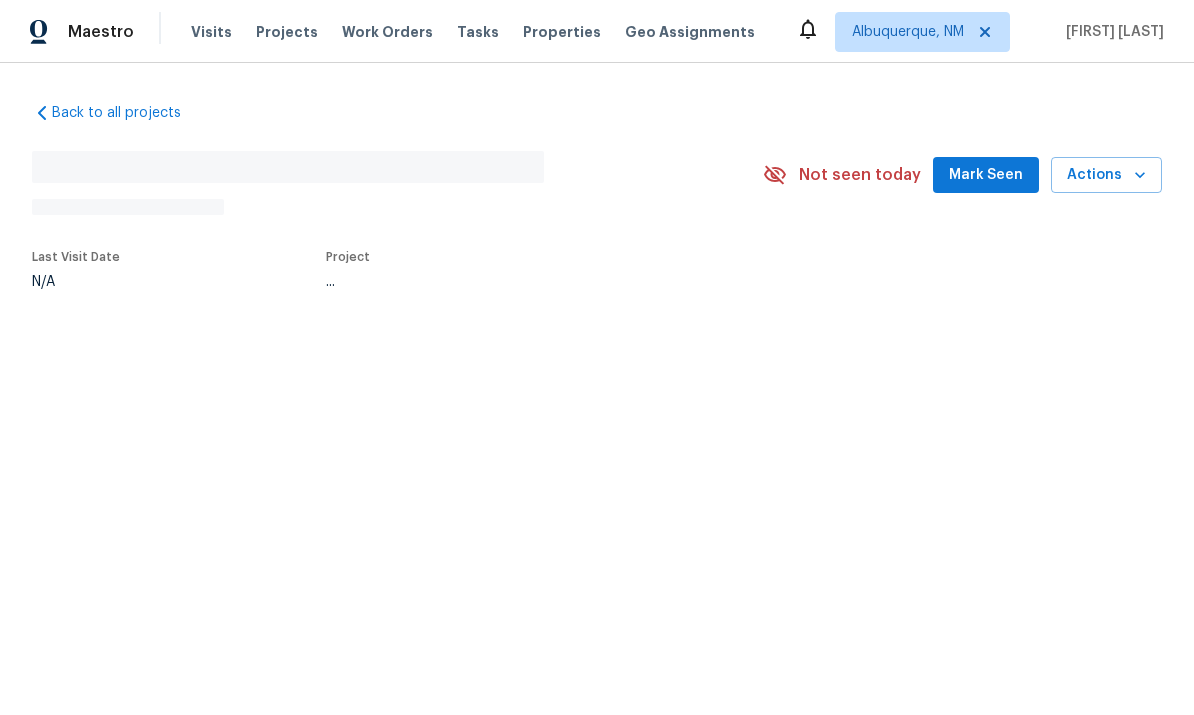 scroll, scrollTop: 0, scrollLeft: 0, axis: both 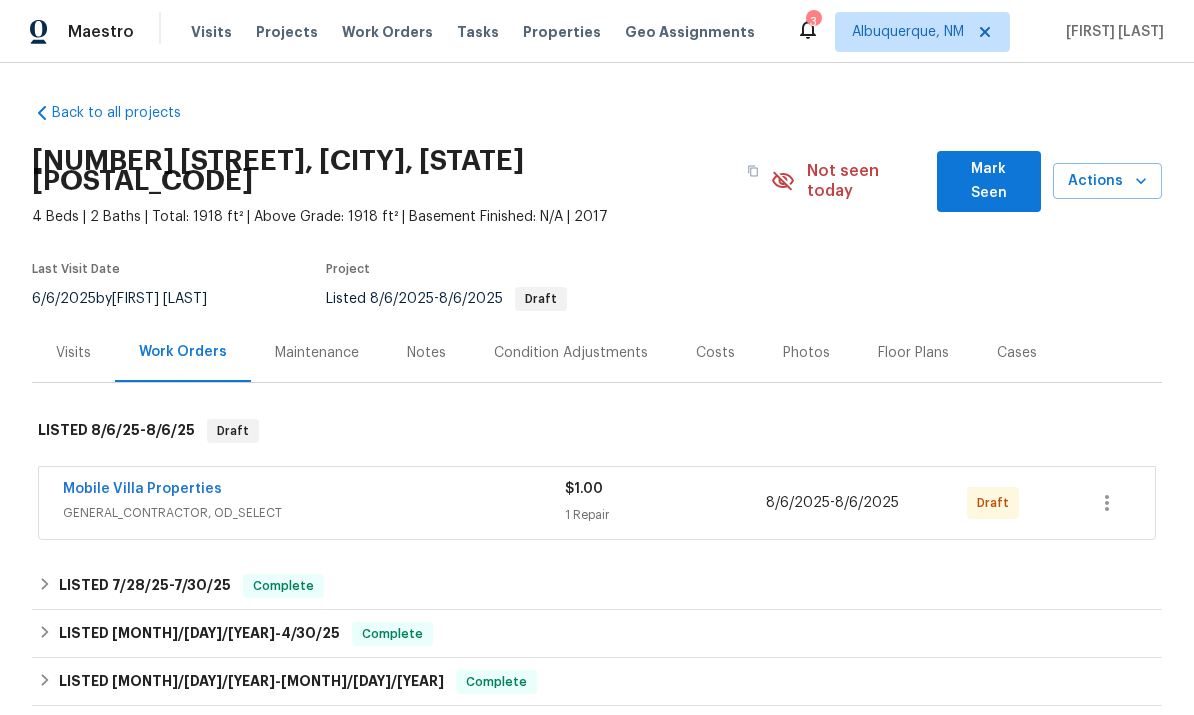click on "Mobile Villa Properties" at bounding box center (142, 489) 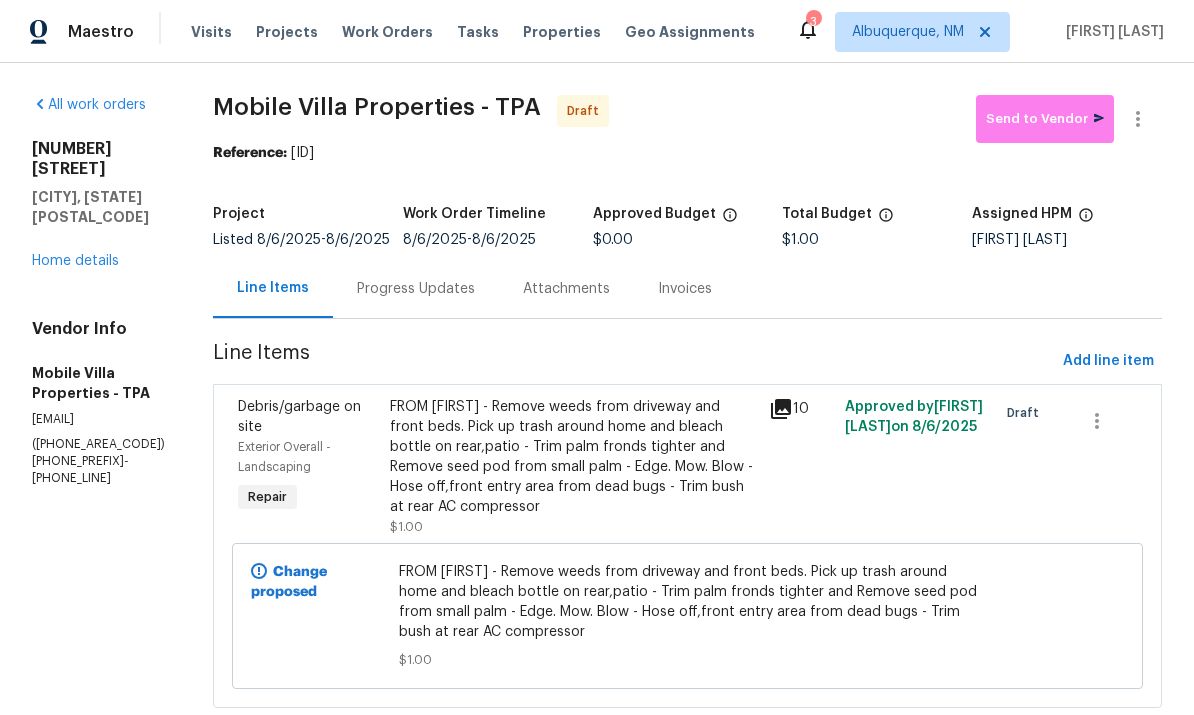 scroll, scrollTop: 50, scrollLeft: 0, axis: vertical 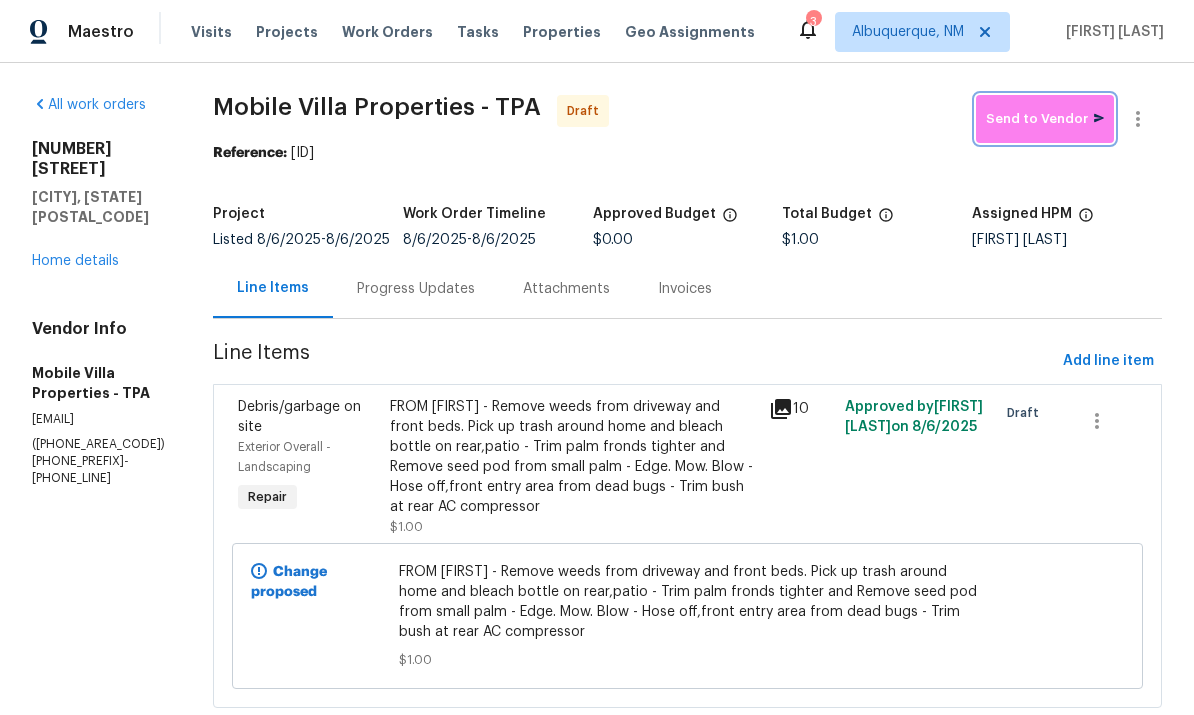 click on "Send to Vendor" at bounding box center (1045, 119) 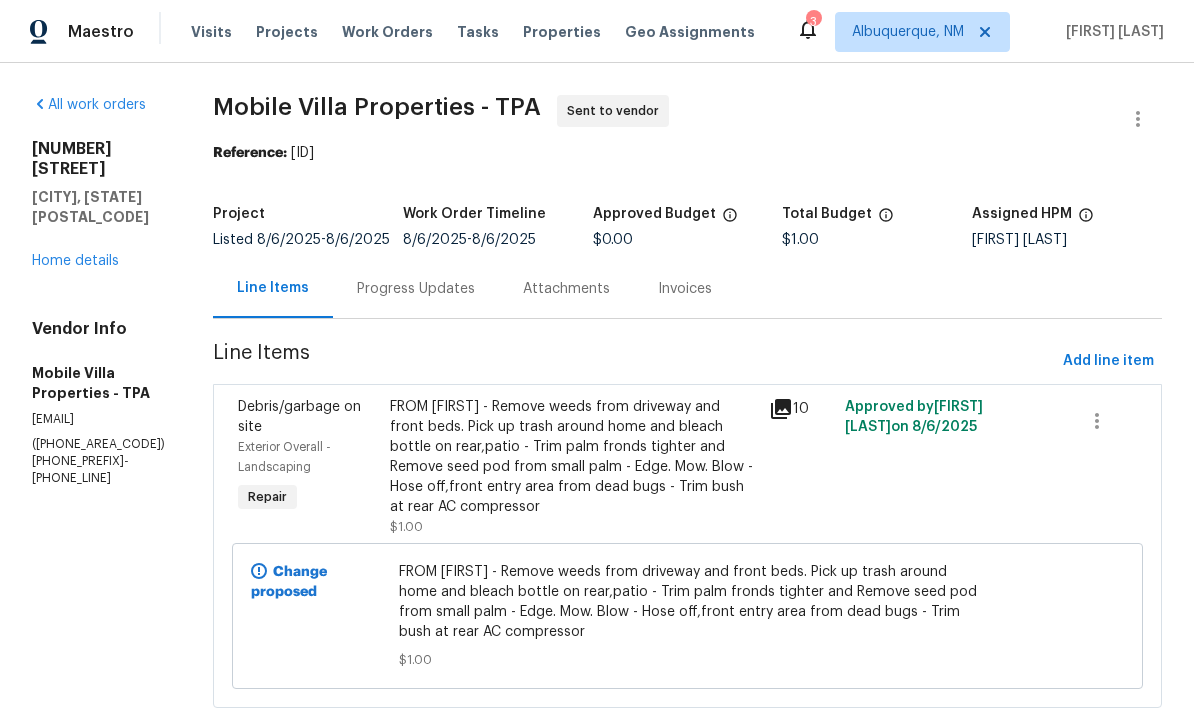 click on "Home details" at bounding box center (75, 261) 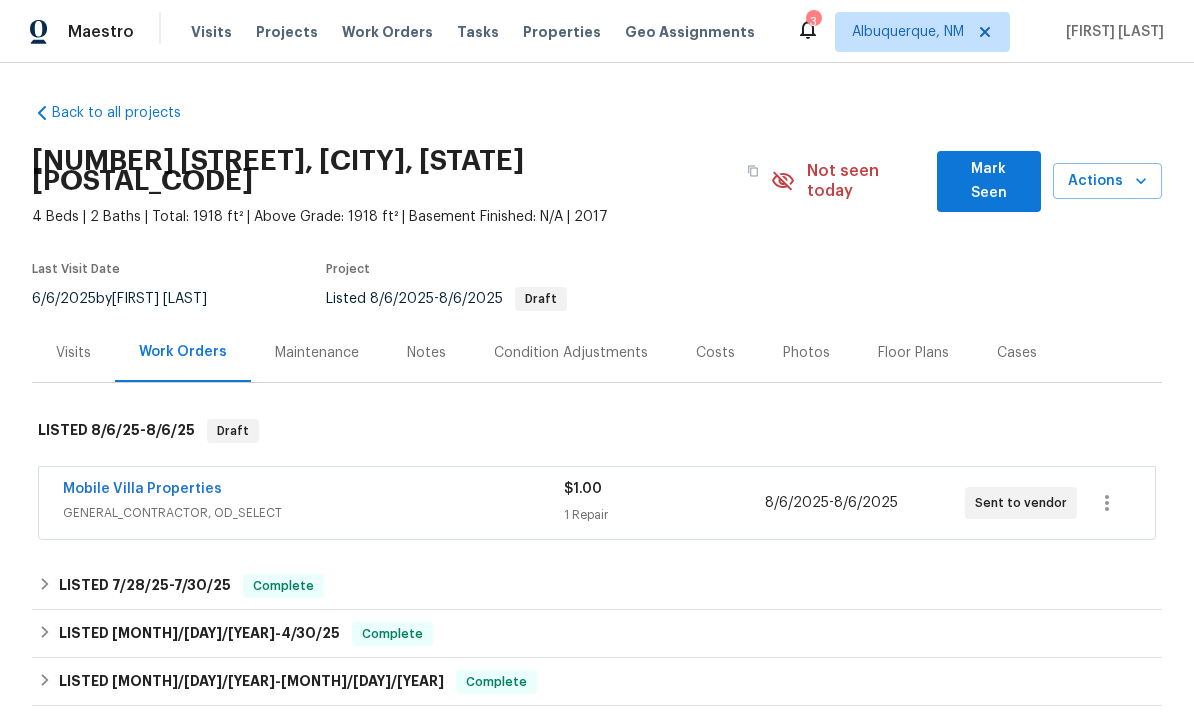 click on "Notes" at bounding box center [426, 352] 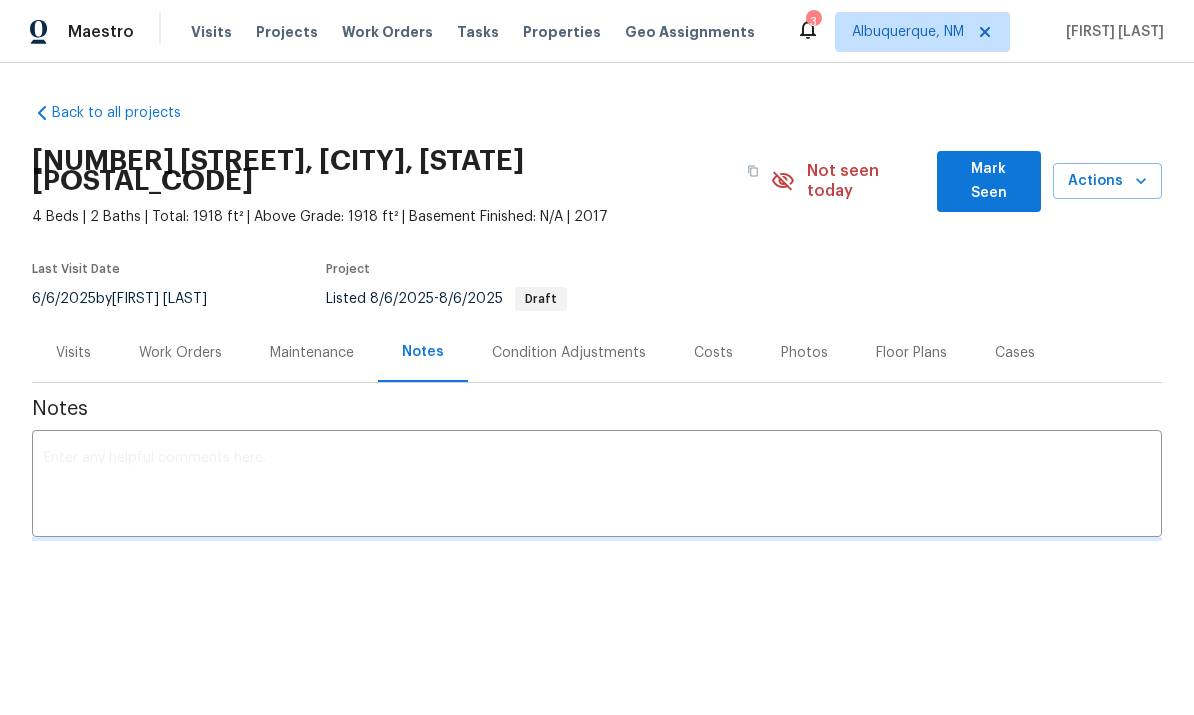 scroll, scrollTop: 0, scrollLeft: 0, axis: both 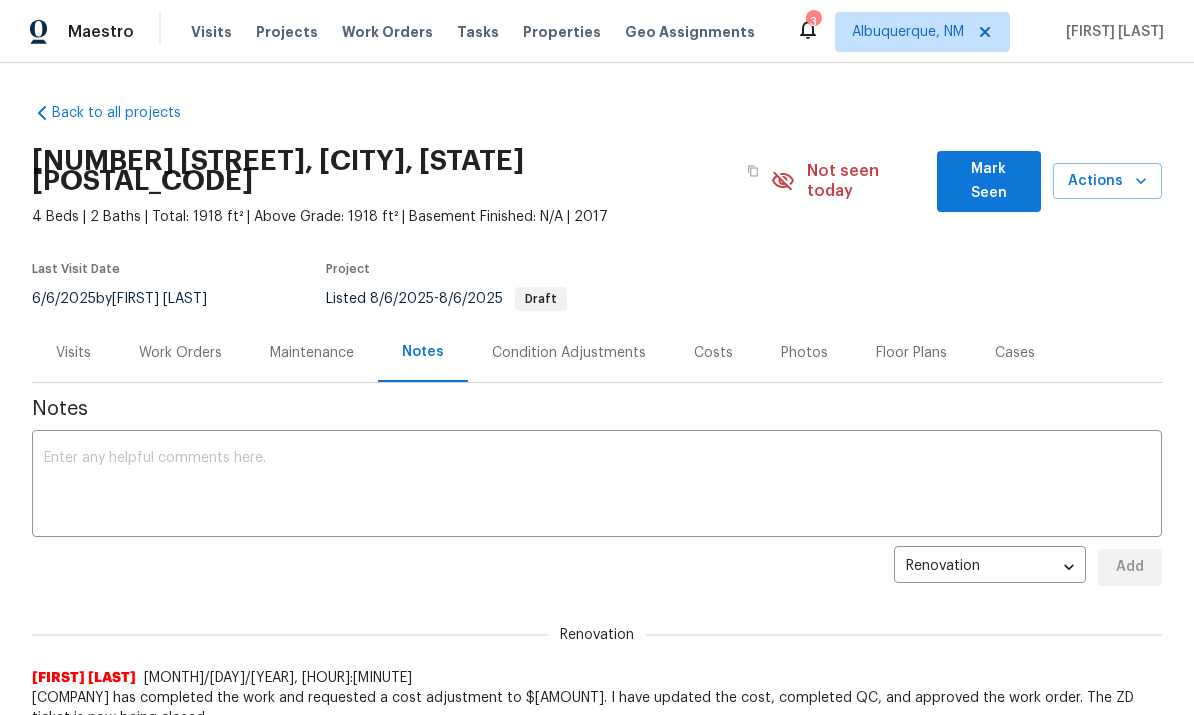 click at bounding box center (597, 486) 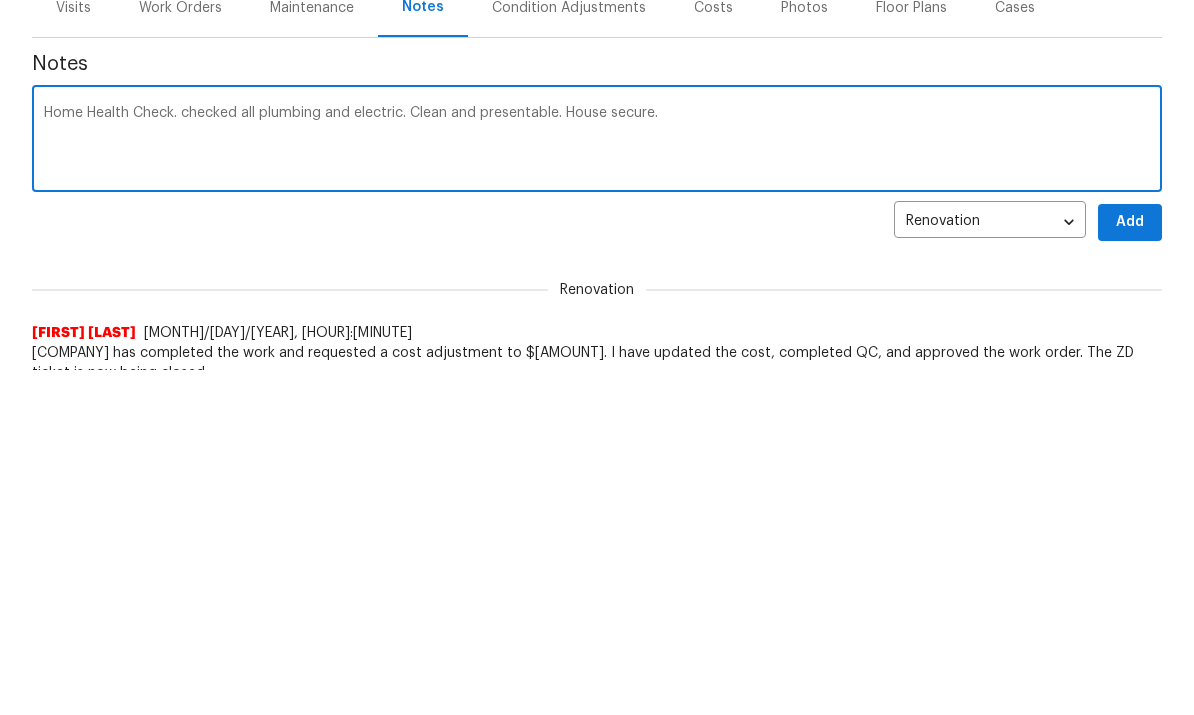 click on "Home Health Check. checked all plumbing and electric. Clean and presentable. House secure." at bounding box center (597, 486) 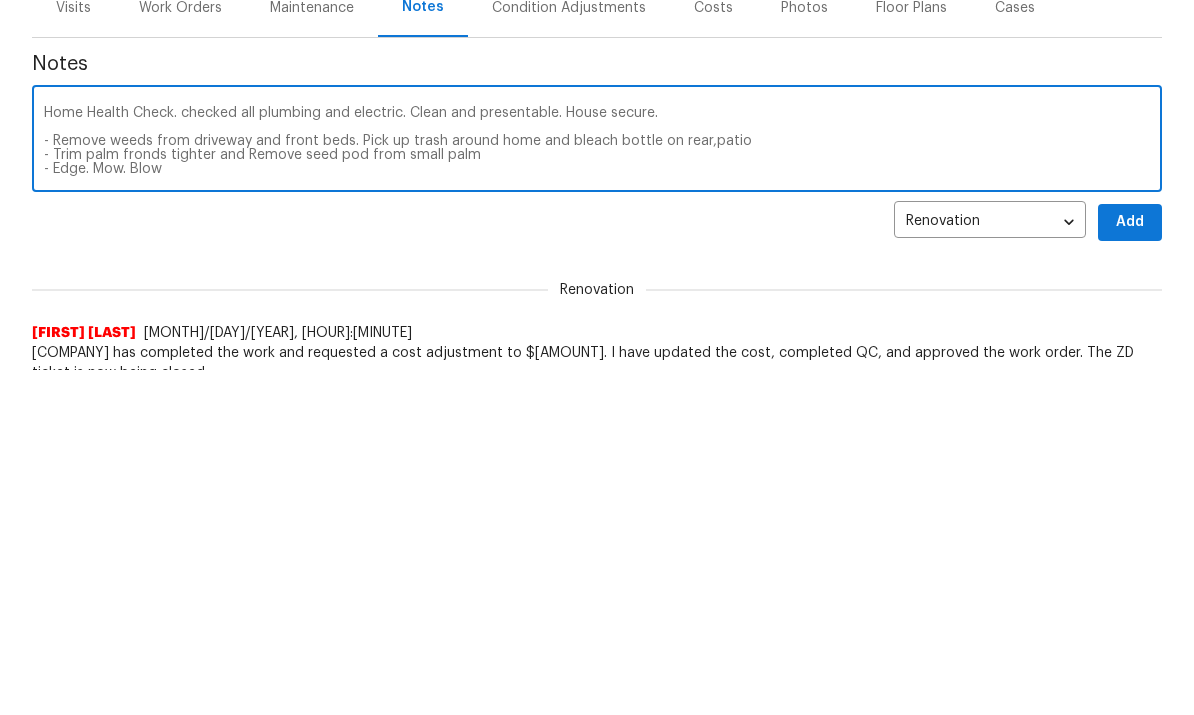 scroll, scrollTop: 28, scrollLeft: 0, axis: vertical 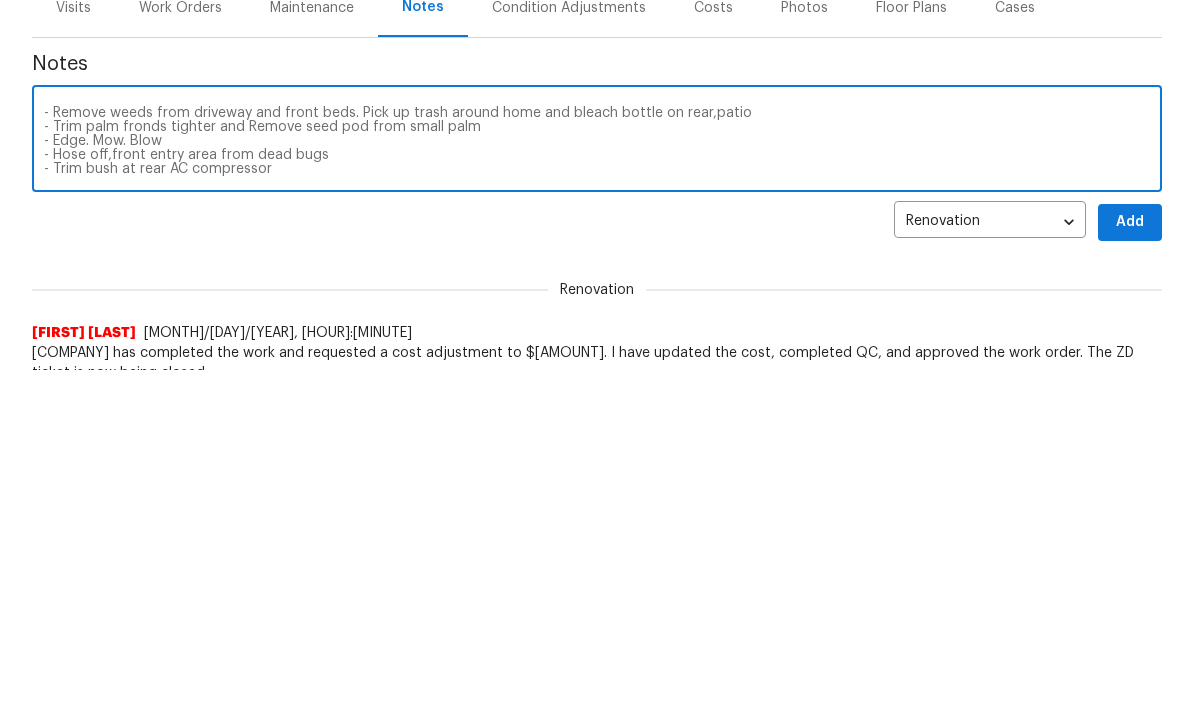 type on "Home Health Check. checked all plumbing and electric. Clean and presentable. House secure.
- Remove weeds from driveway and front beds. Pick up trash around home and bleach bottle on rear,patio
- Trim palm fronds tighter and Remove seed pod from small palm
- Edge. Mow. Blow
- Hose off,front entry area from dead bugs
- Trim bush at rear AC compressor" 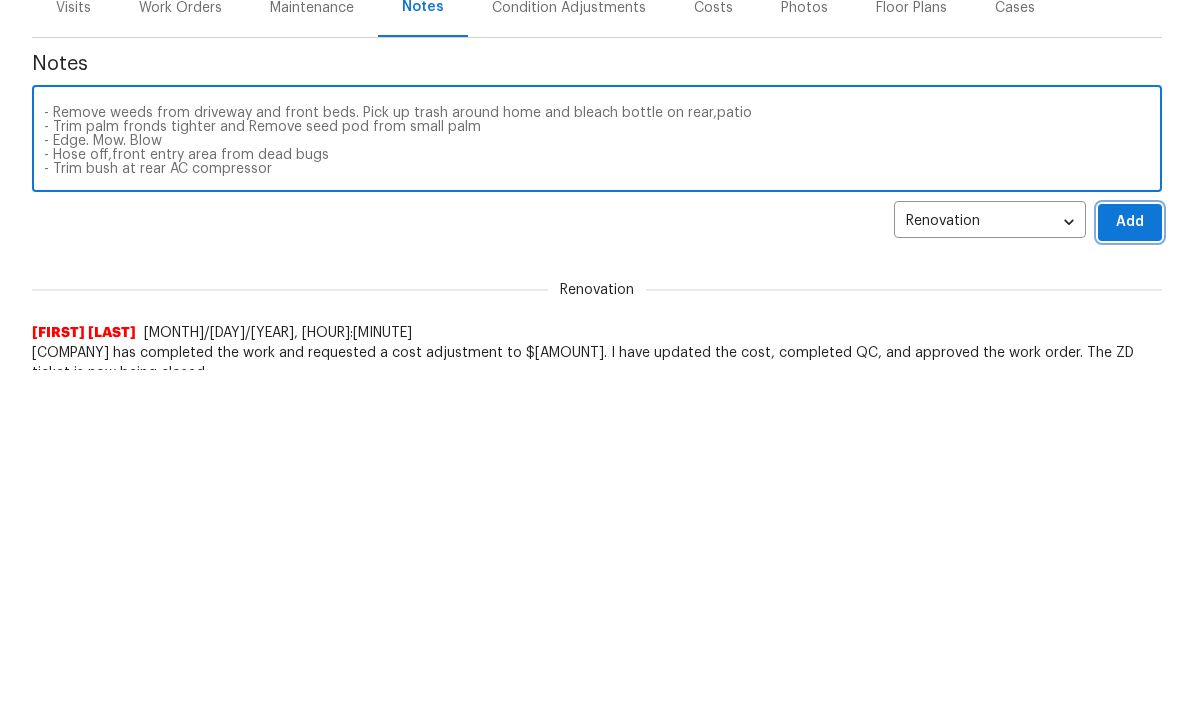 click on "Add" at bounding box center [1130, 567] 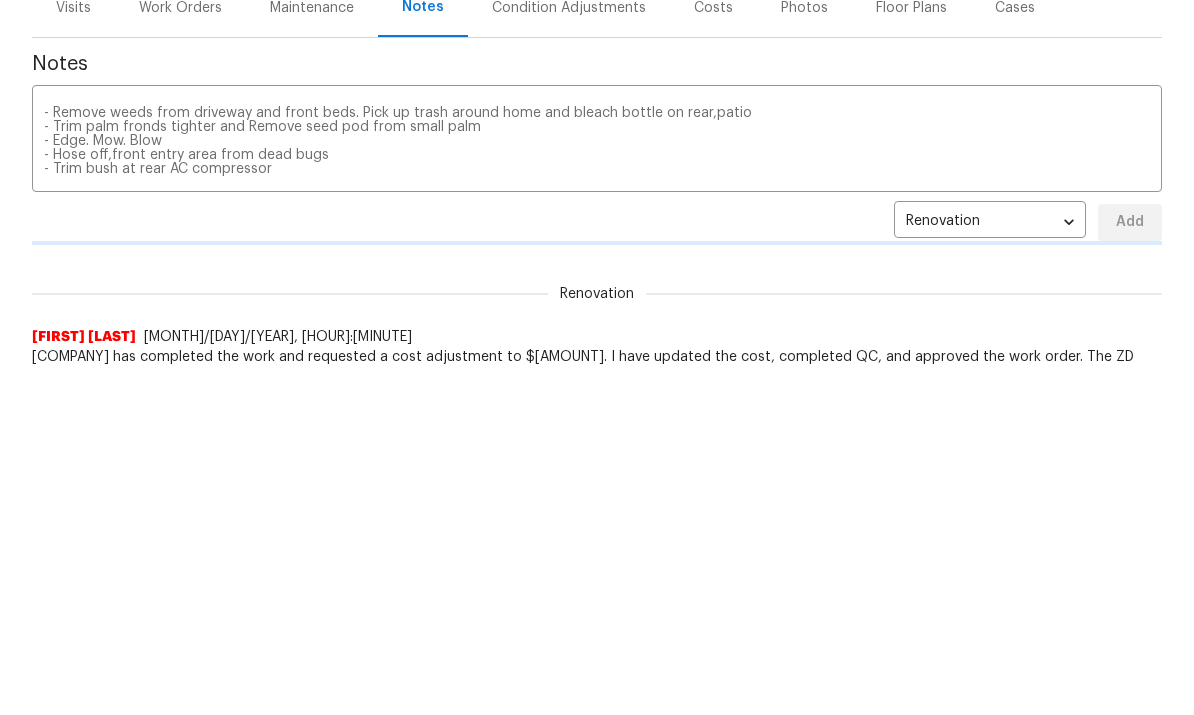 scroll, scrollTop: 345, scrollLeft: 0, axis: vertical 